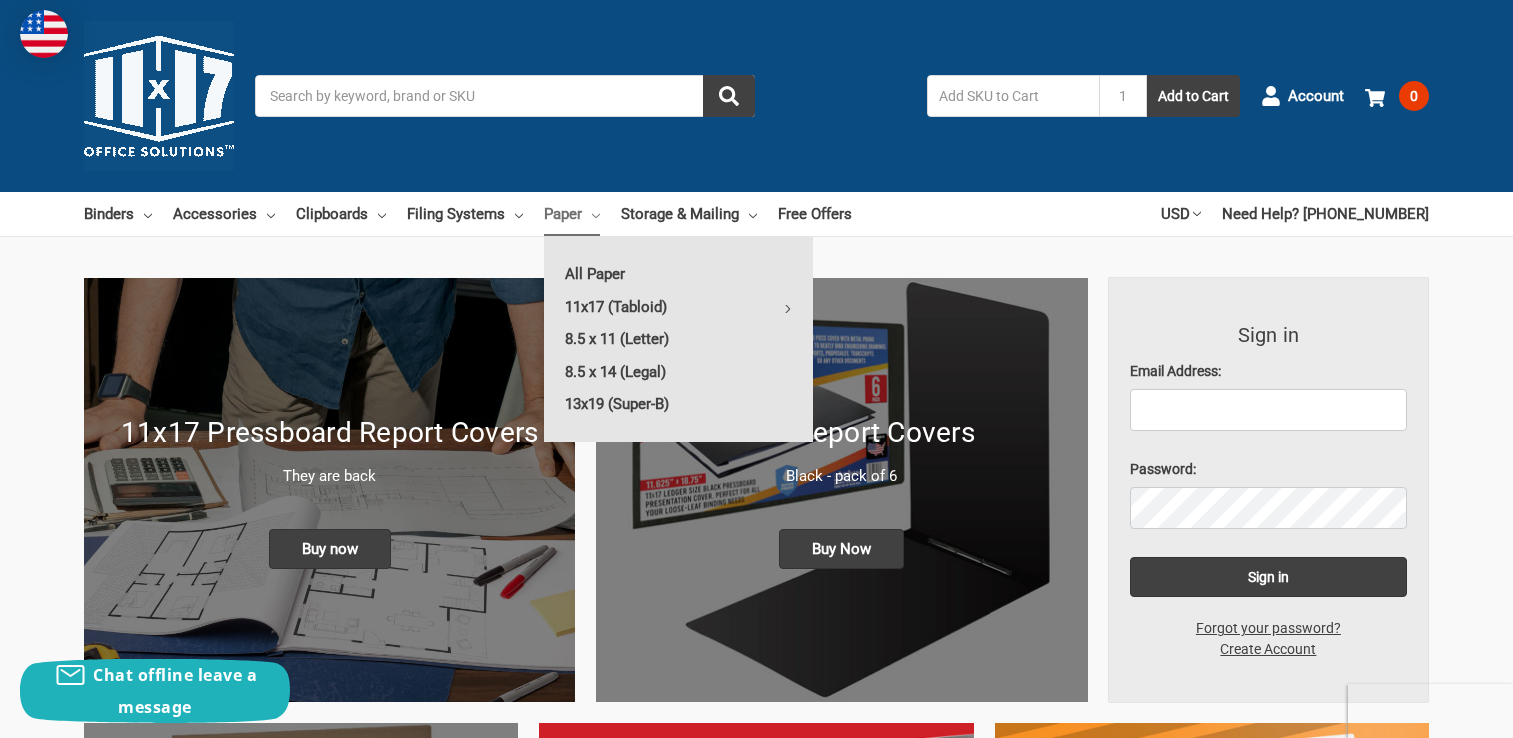scroll, scrollTop: 0, scrollLeft: 0, axis: both 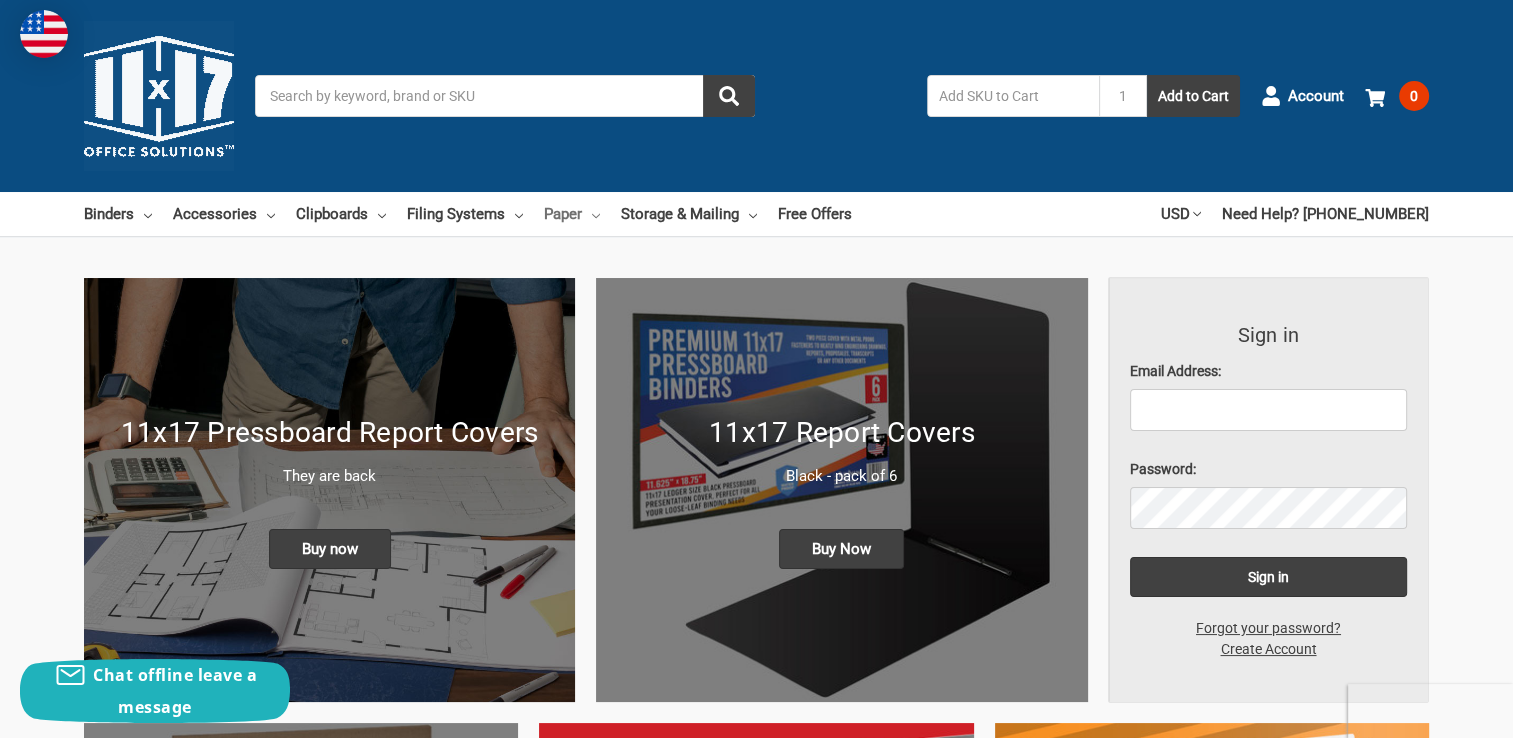 click 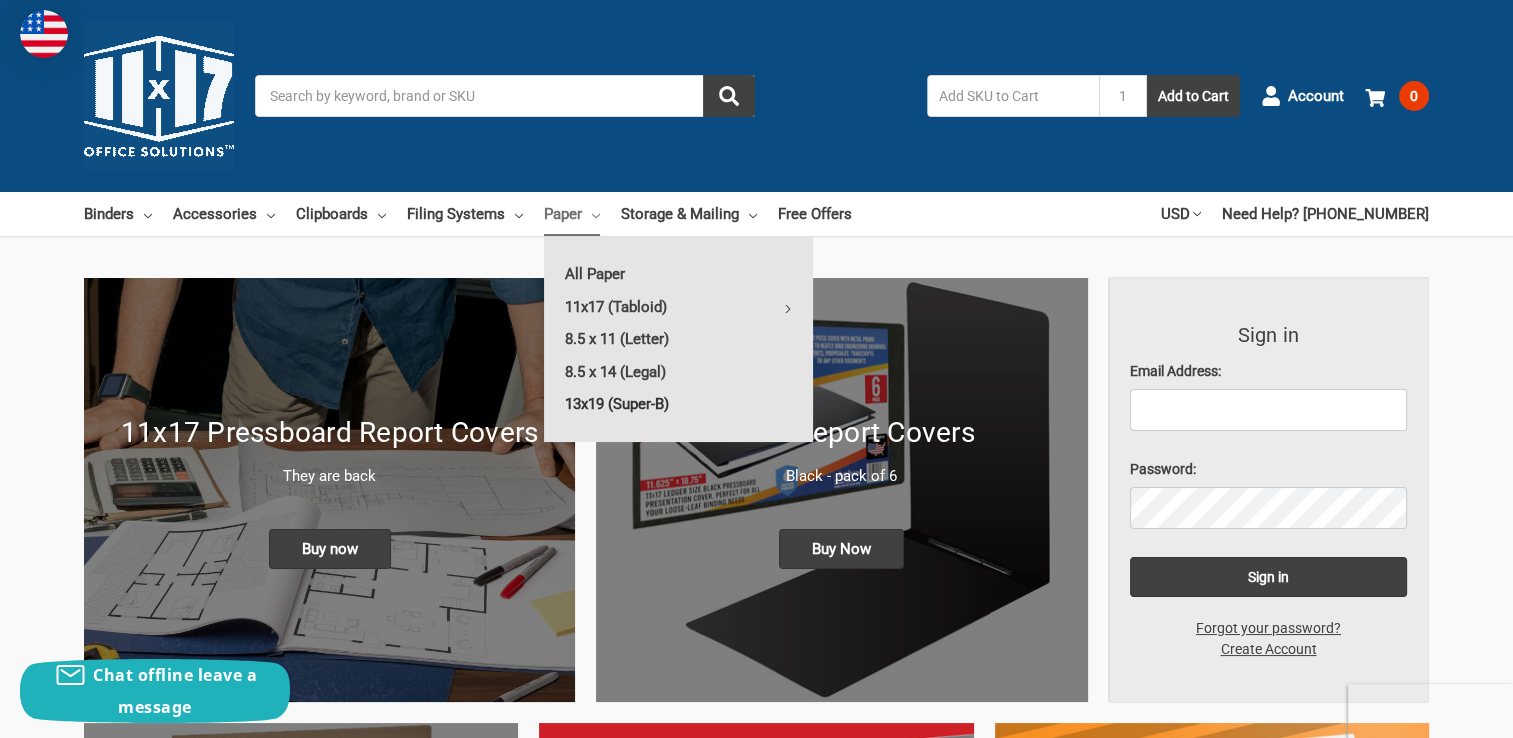 click on "13x19 (Super-B)" at bounding box center [678, 404] 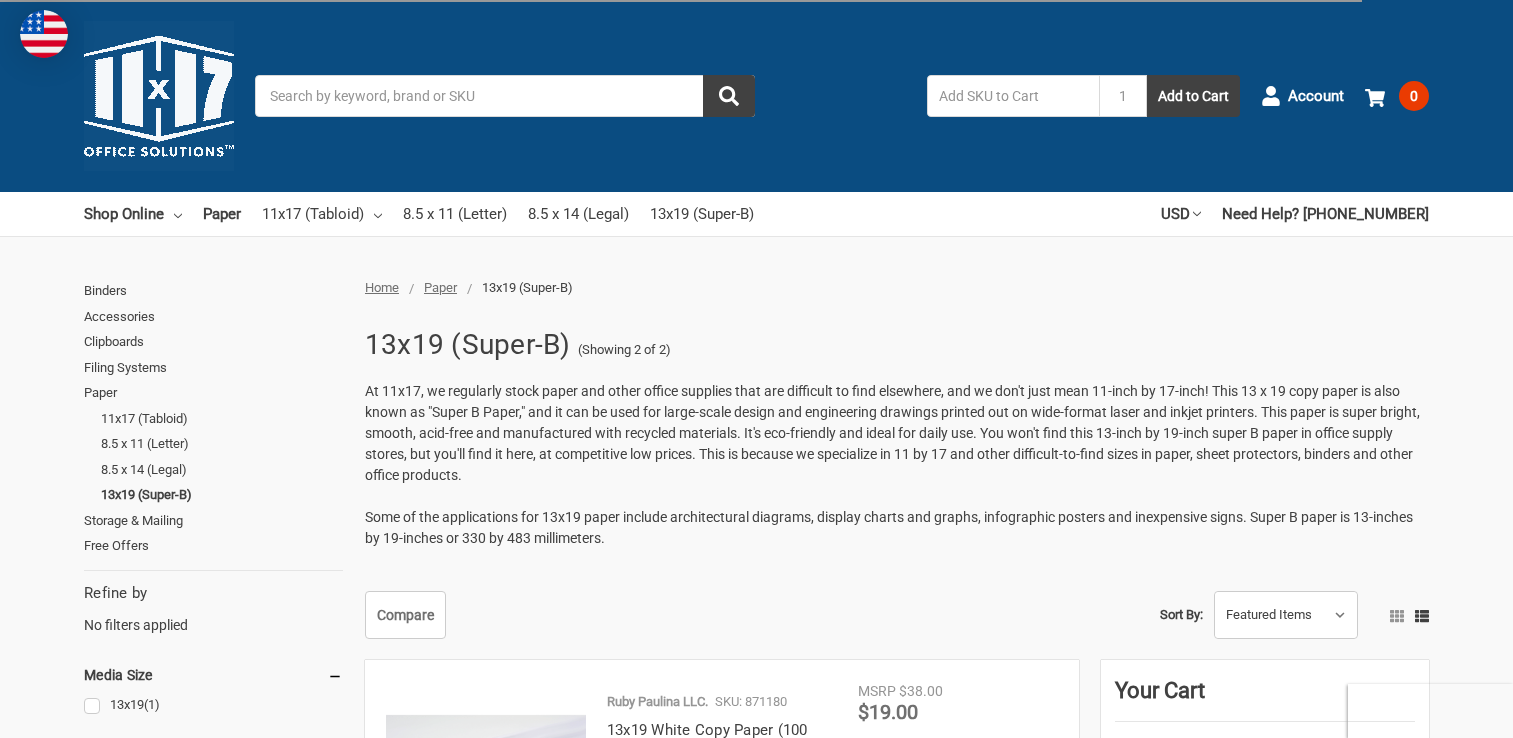 scroll, scrollTop: 300, scrollLeft: 0, axis: vertical 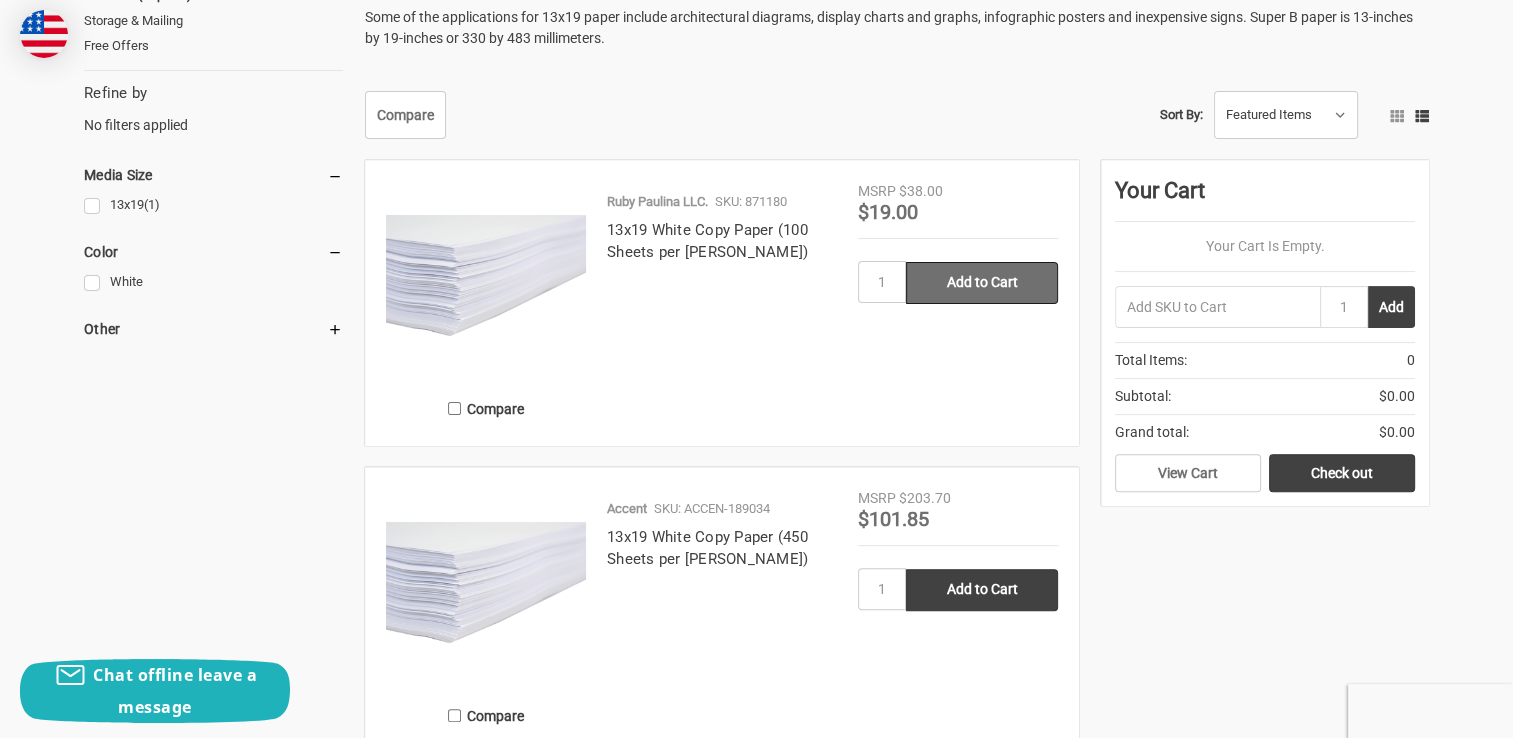click on "Add to Cart" at bounding box center [982, 283] 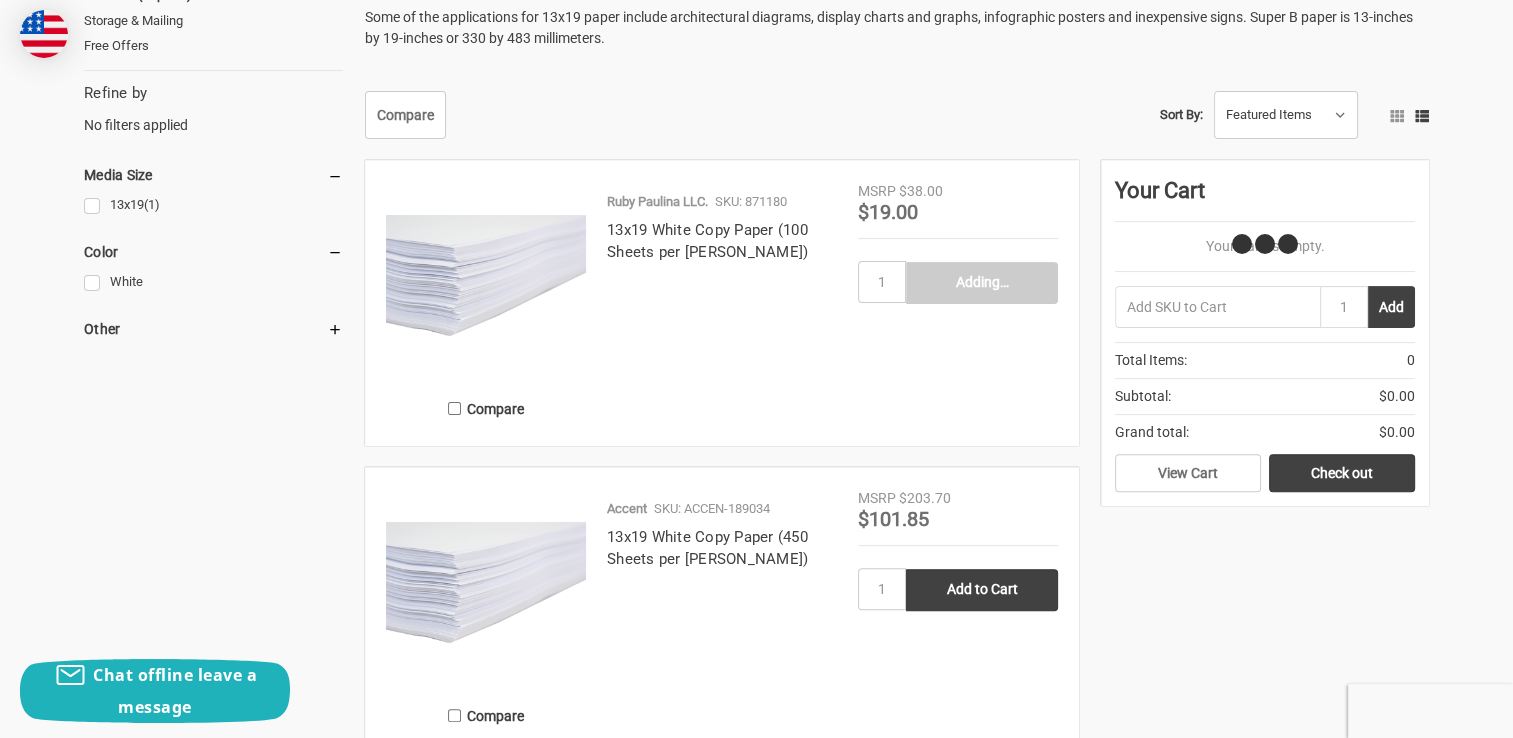 type on "Add to Cart" 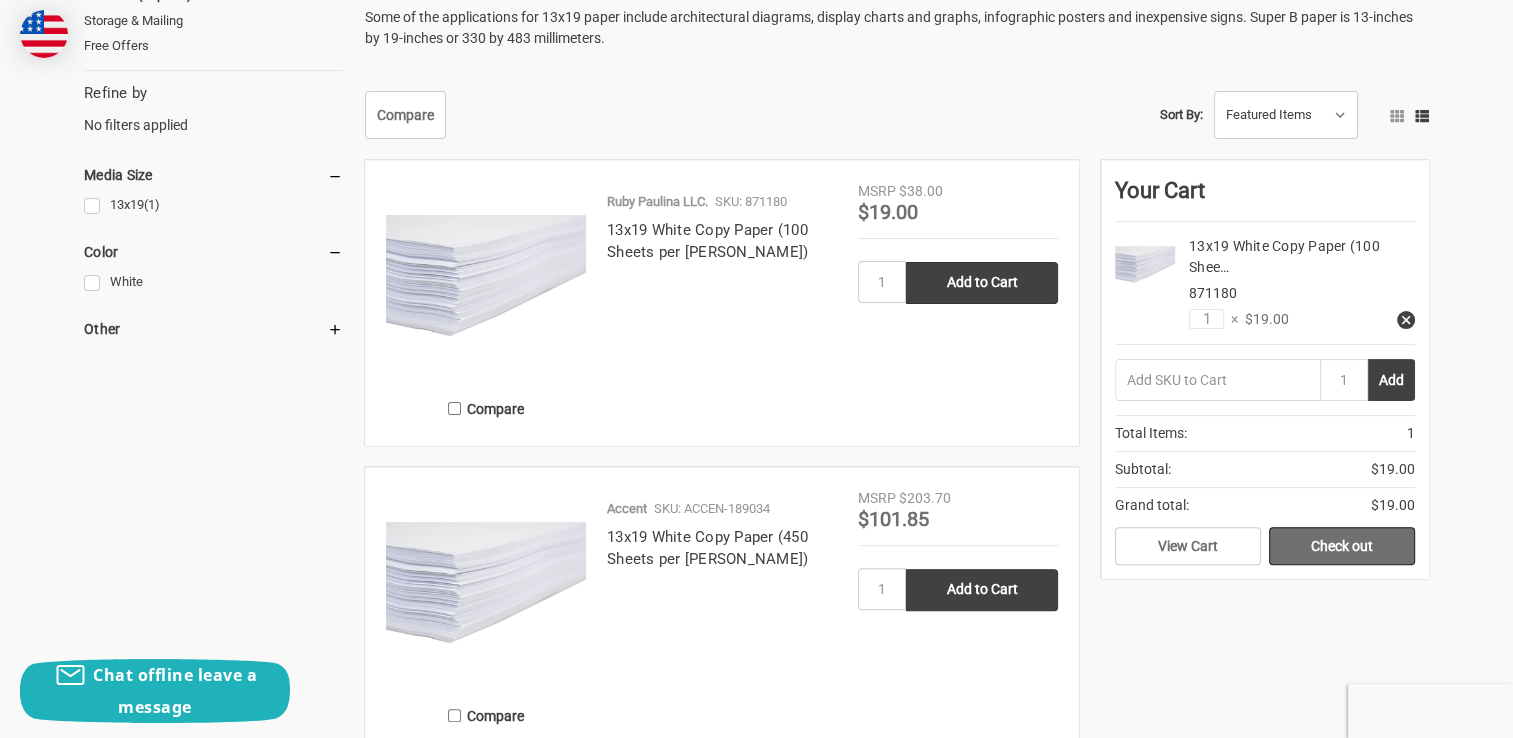 click on "Check out" at bounding box center (1342, 546) 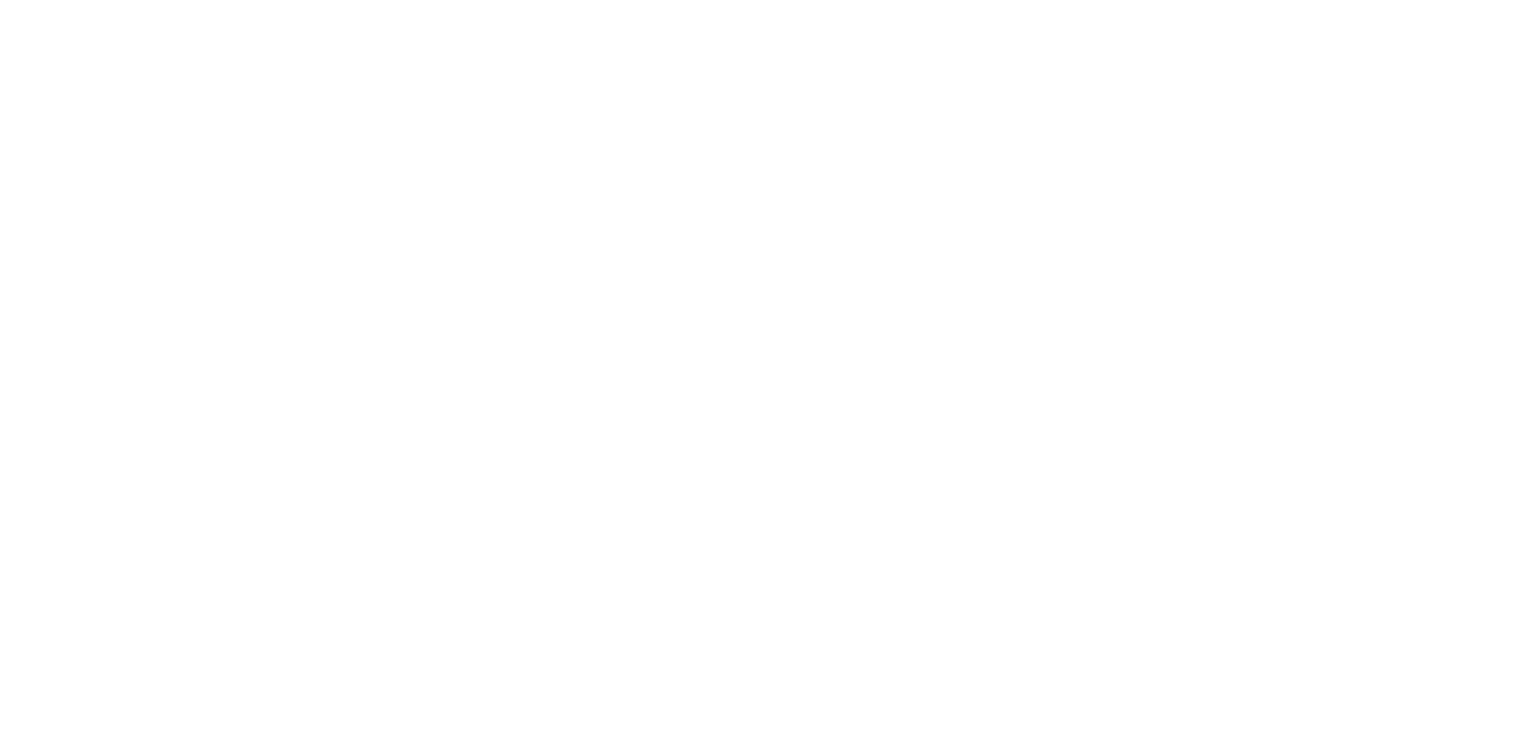scroll, scrollTop: 0, scrollLeft: 0, axis: both 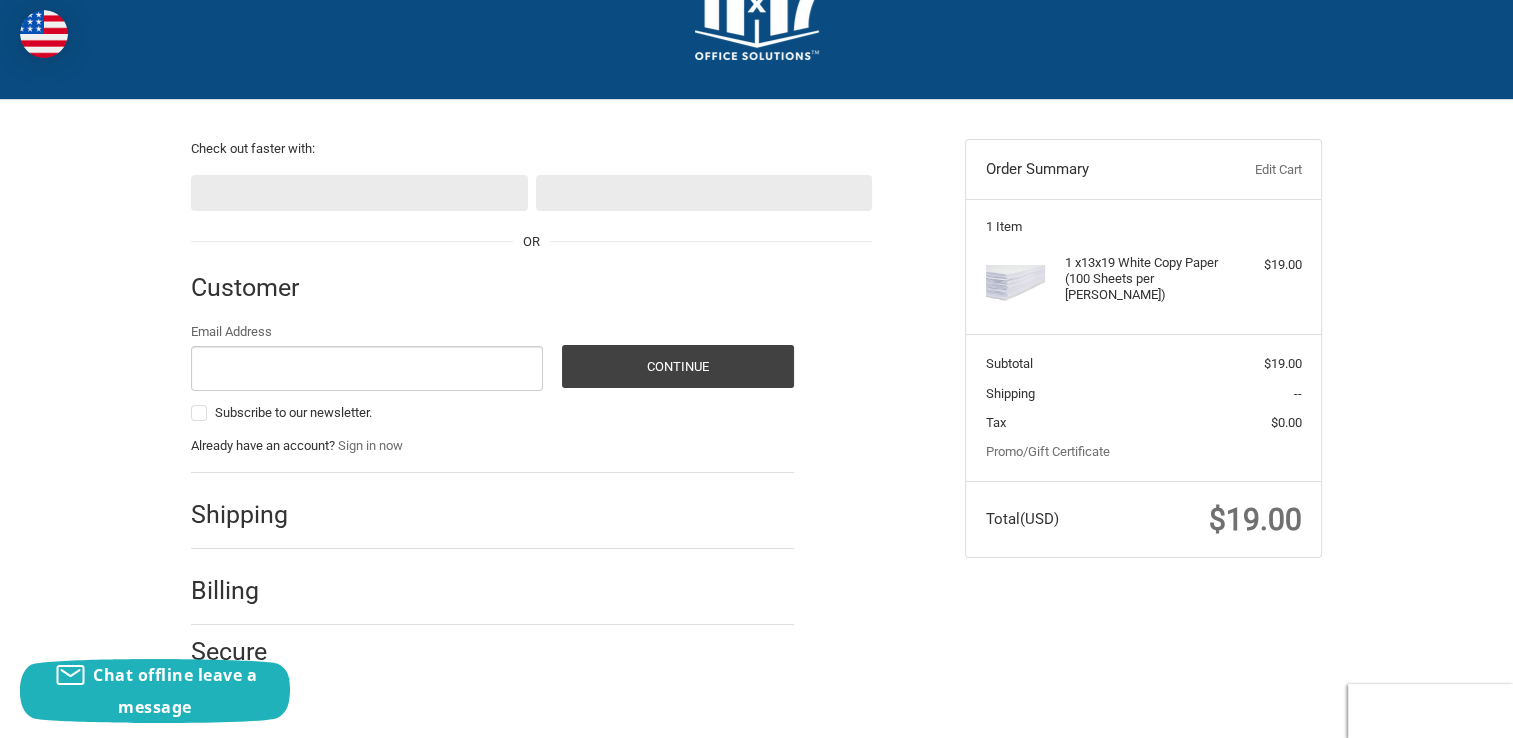 click on "Email Address" at bounding box center (367, 368) 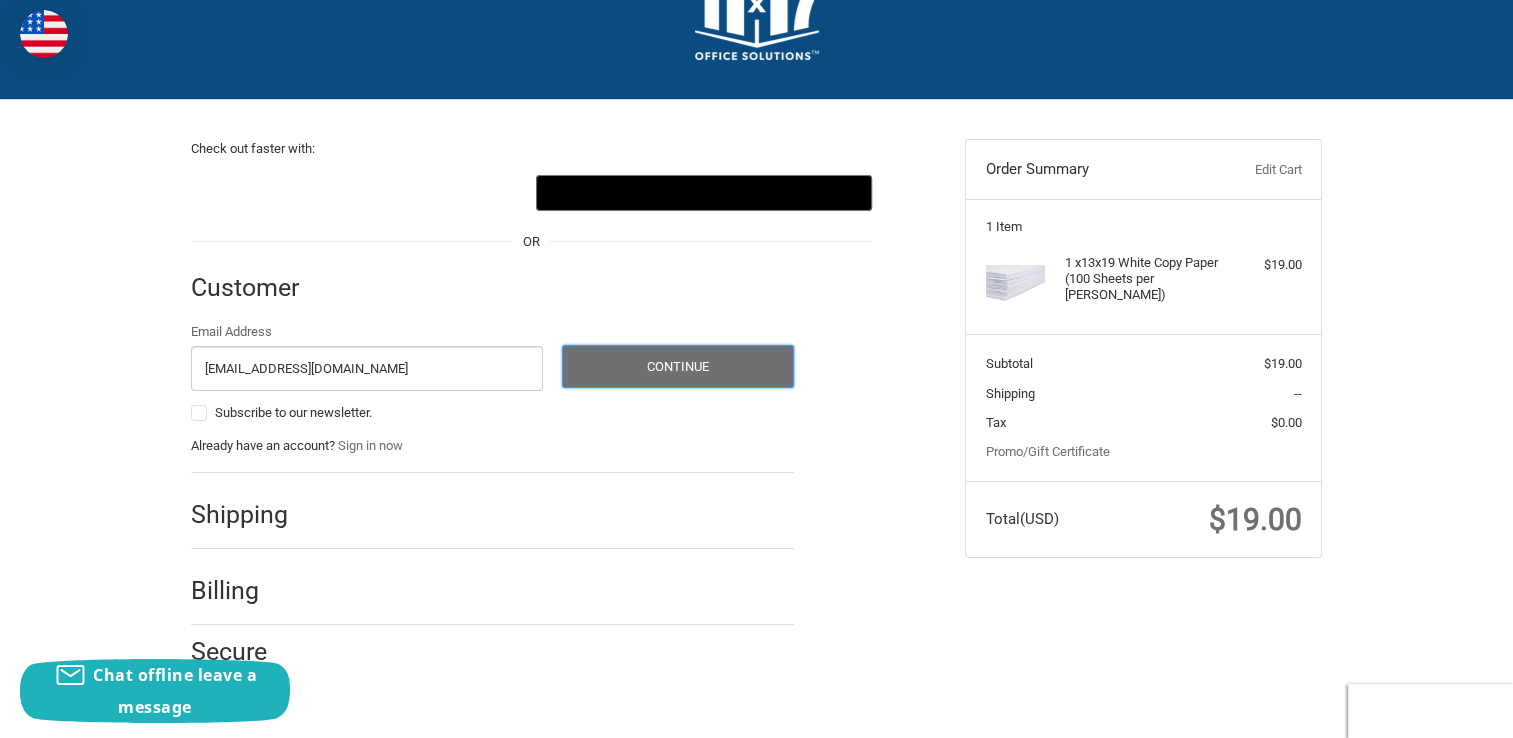 click on "Continue" at bounding box center (678, 366) 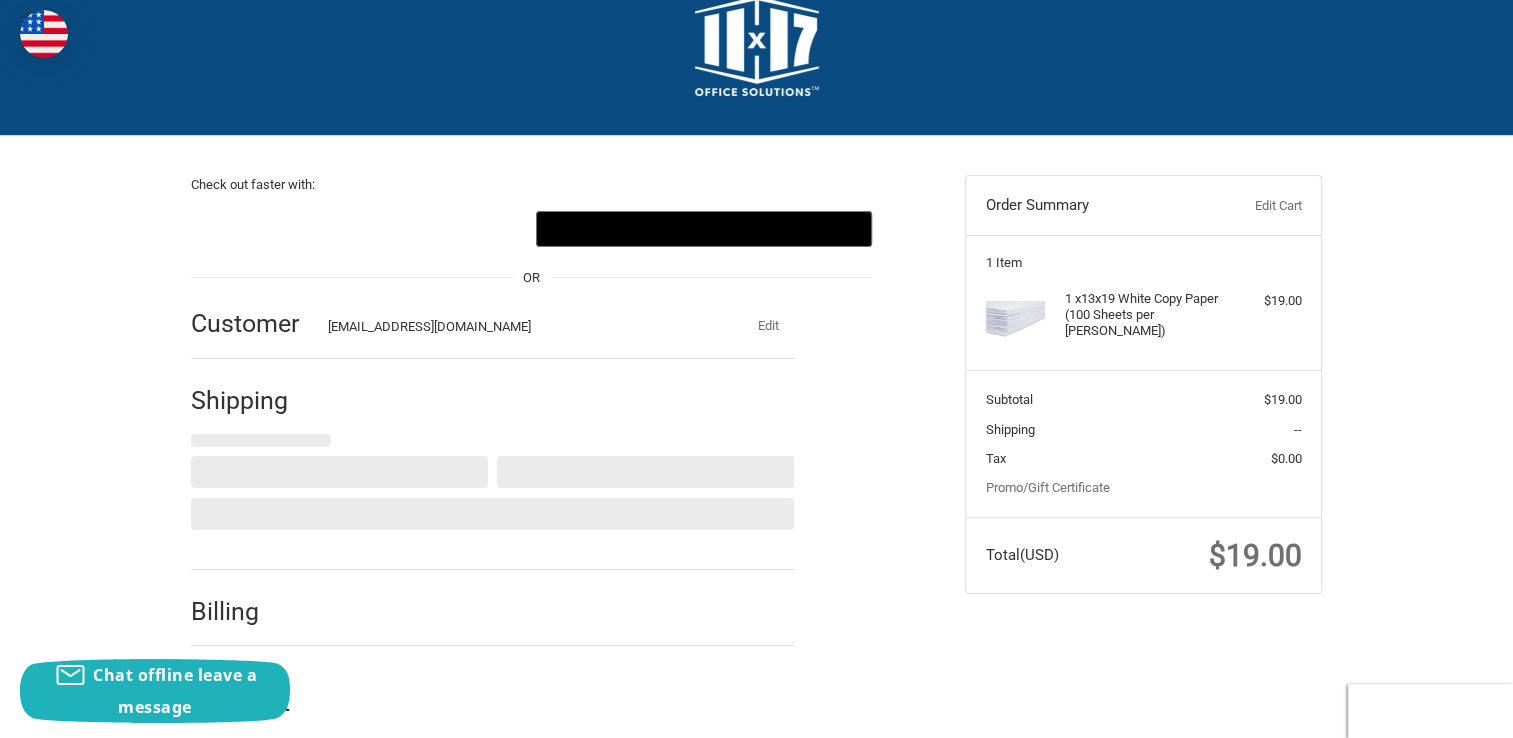 scroll, scrollTop: 0, scrollLeft: 0, axis: both 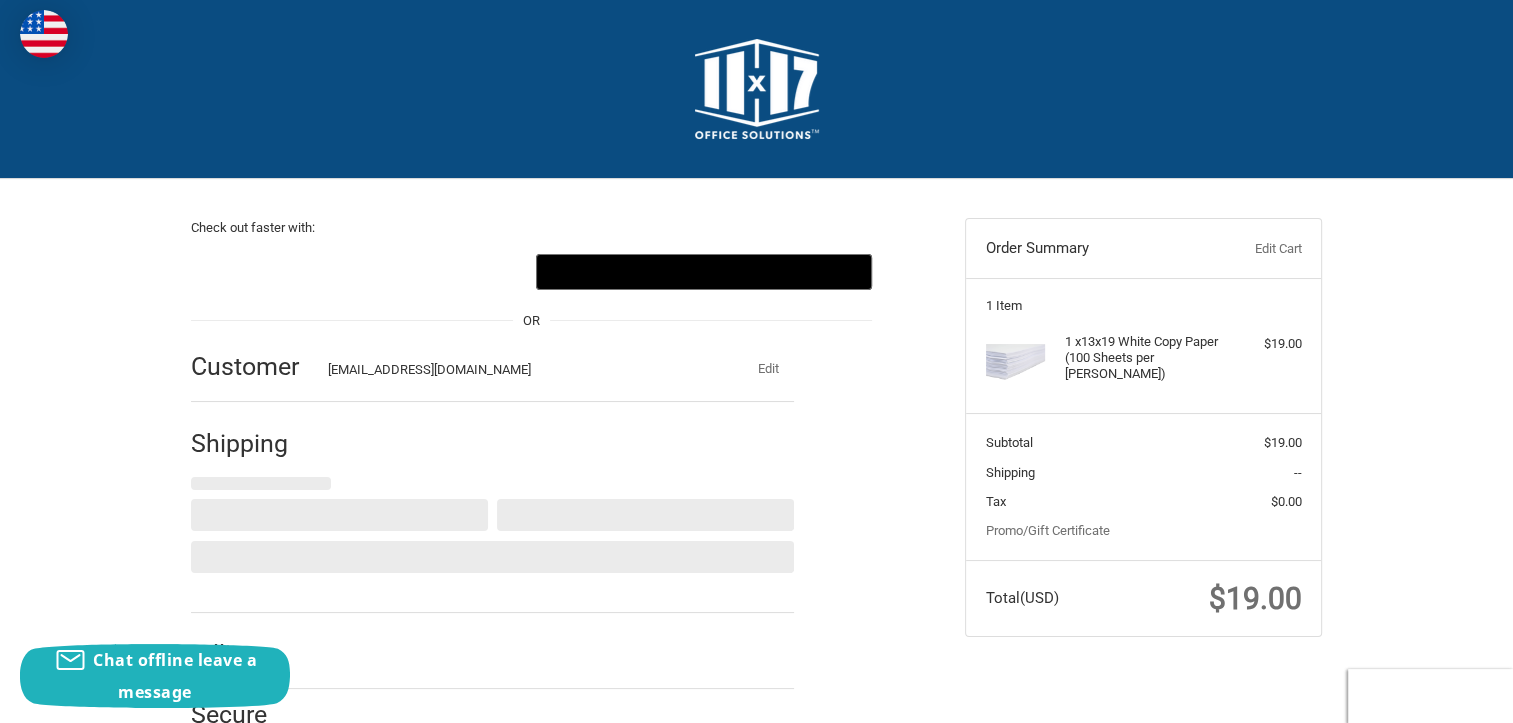 select on "US" 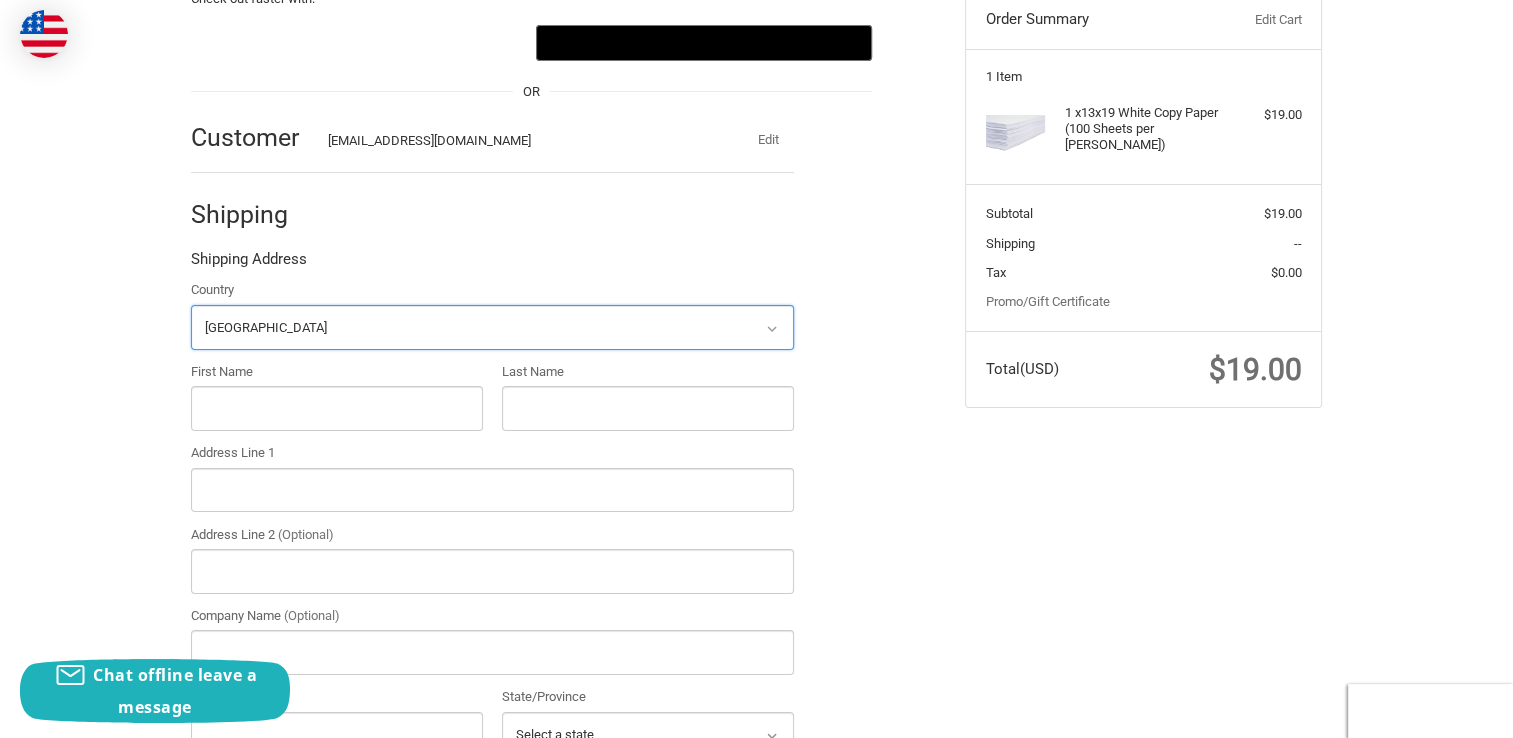 scroll, scrollTop: 253, scrollLeft: 0, axis: vertical 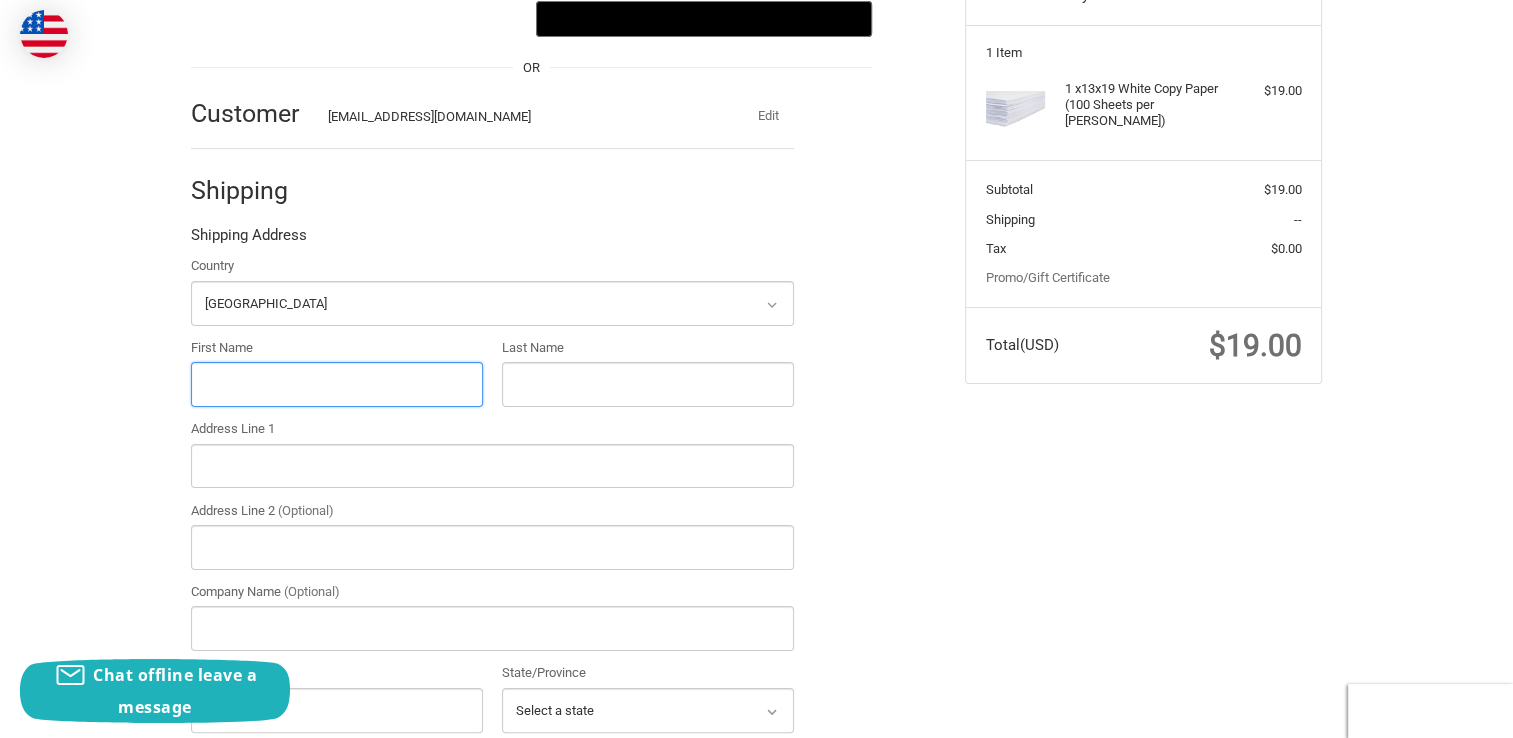 click on "First Name" at bounding box center [337, 384] 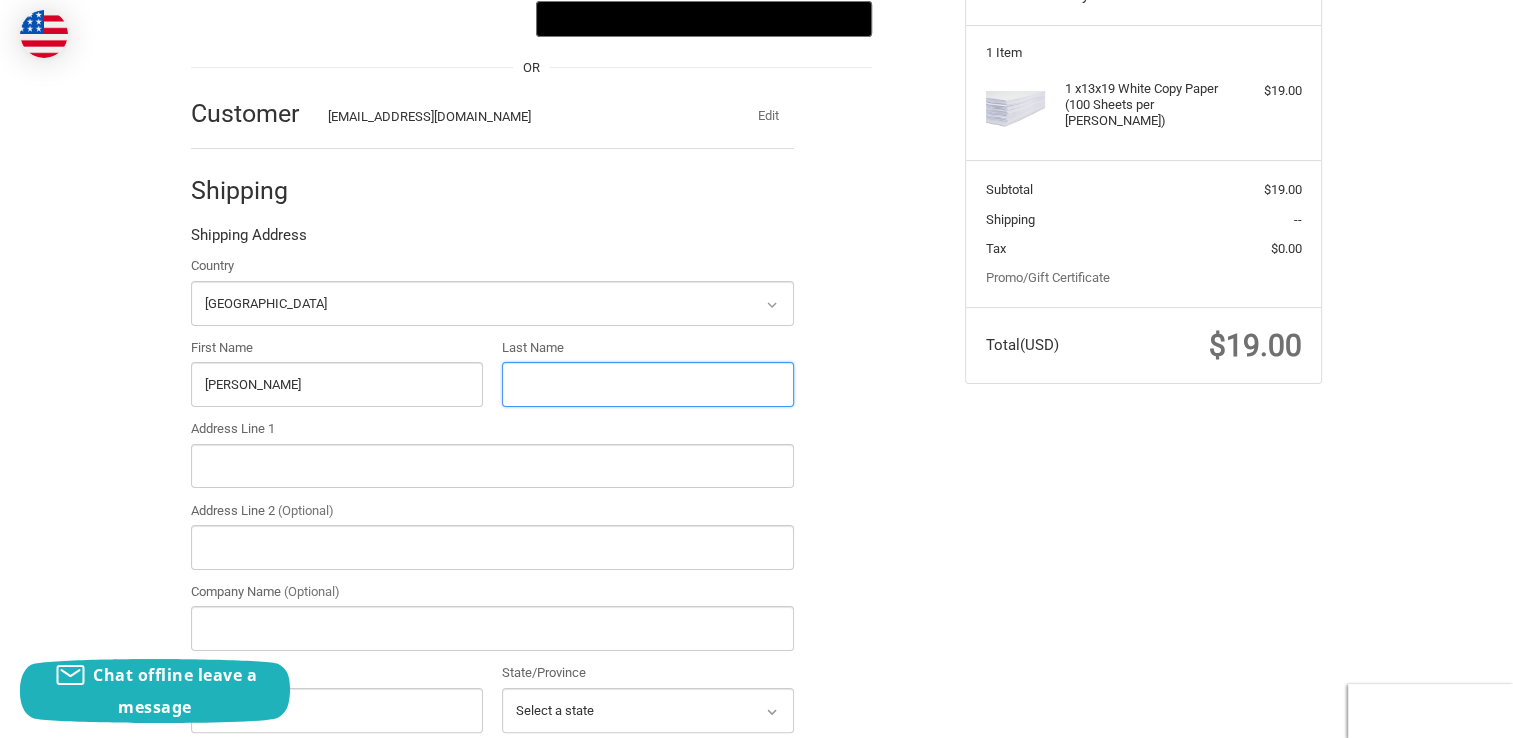 type on "Jennings" 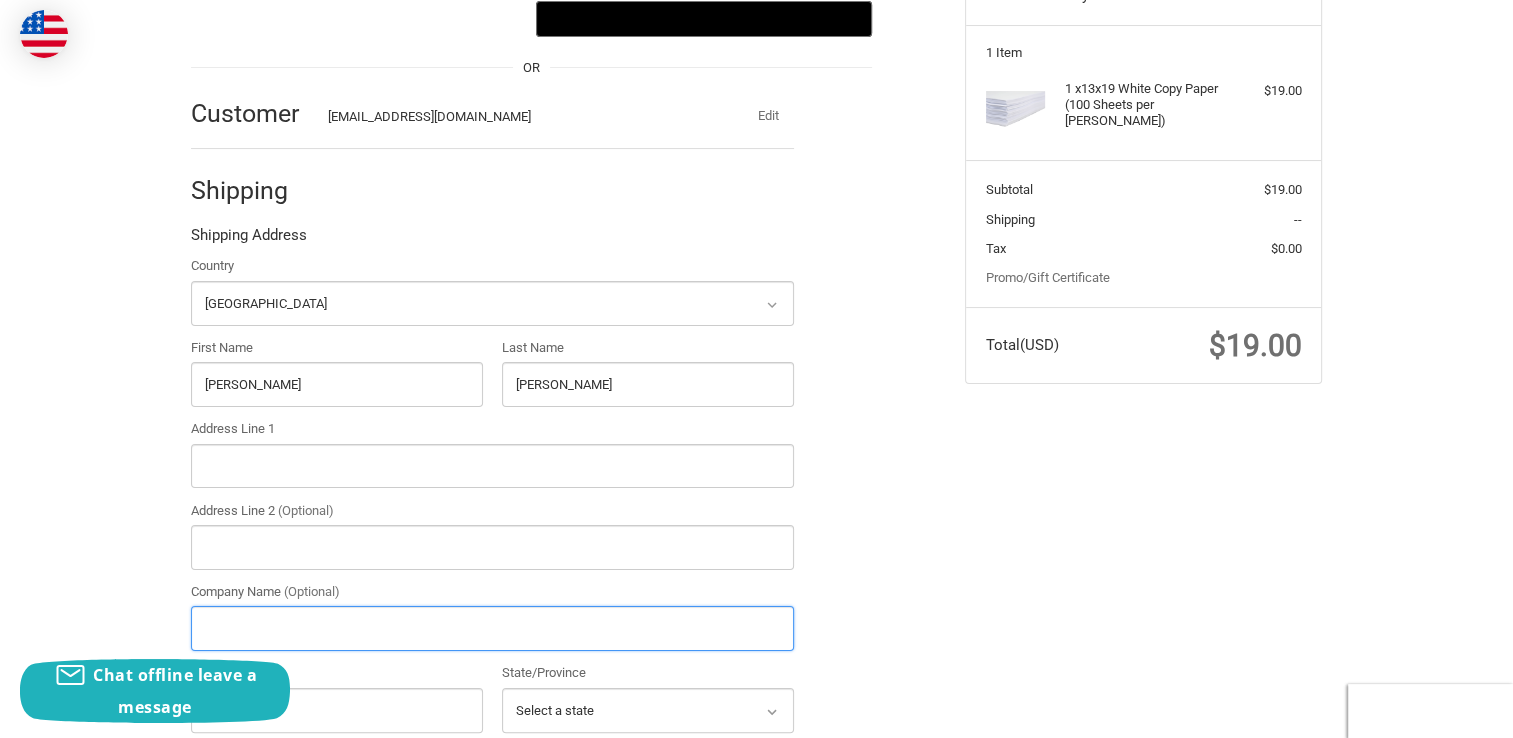 type on "Star-Lo Electric" 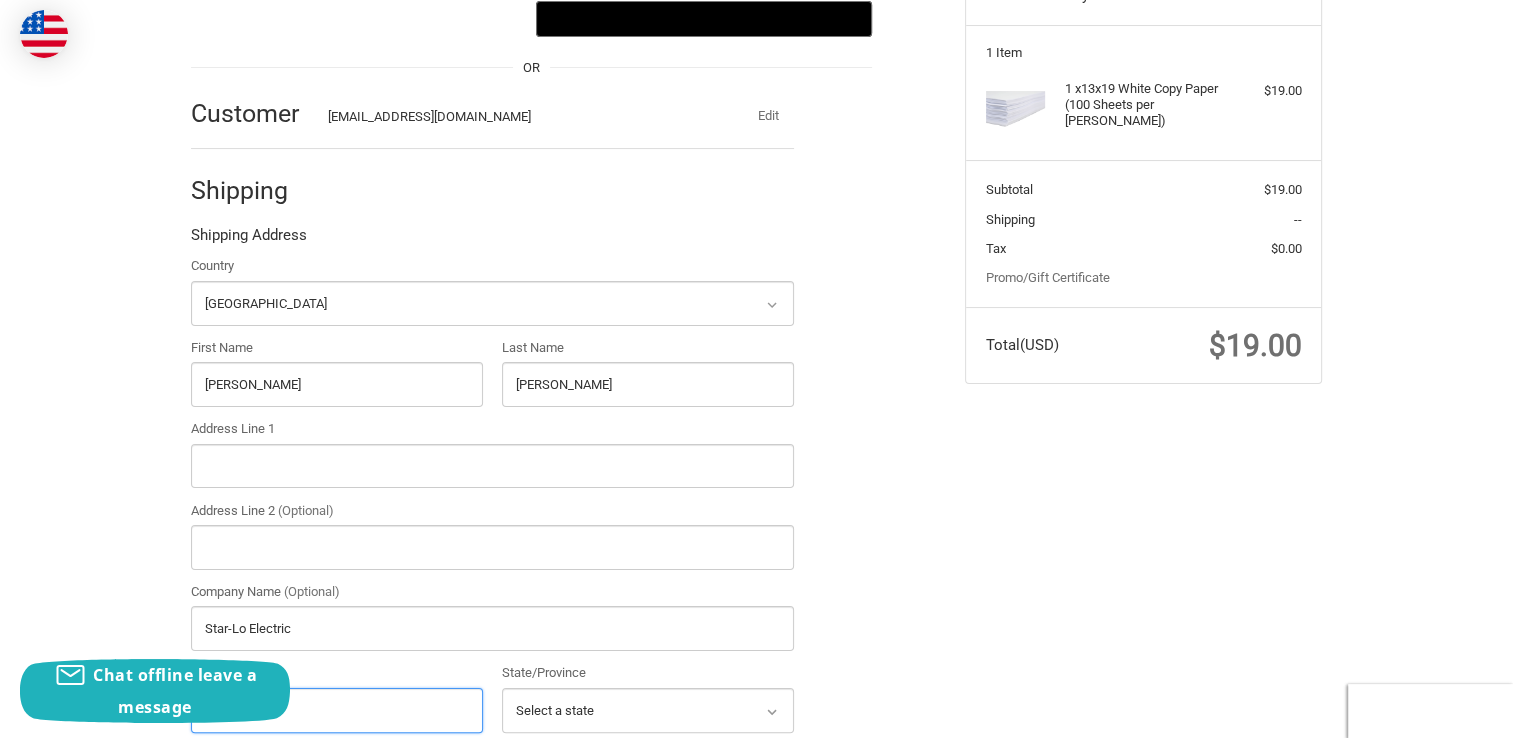 type on "Whippany" 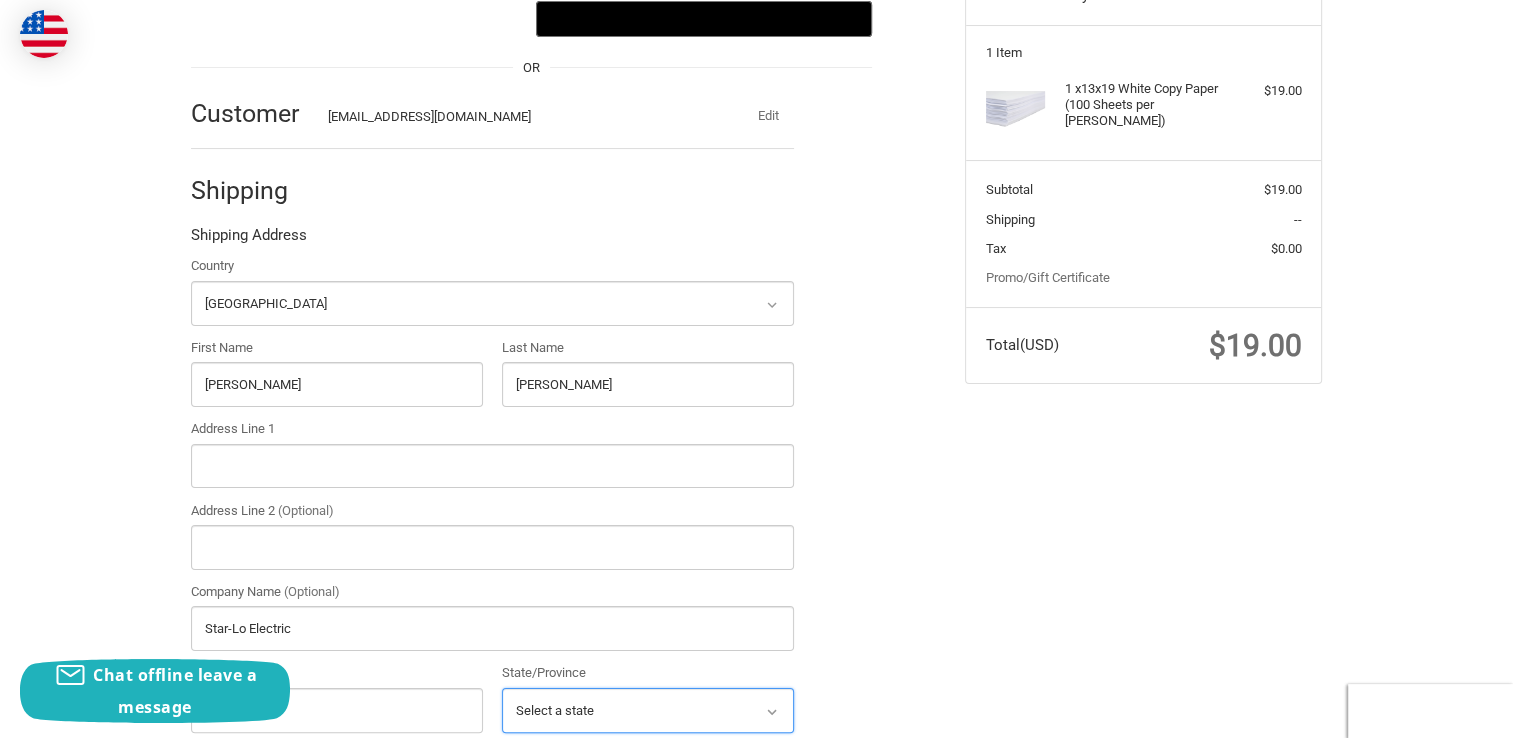 select on "NJ" 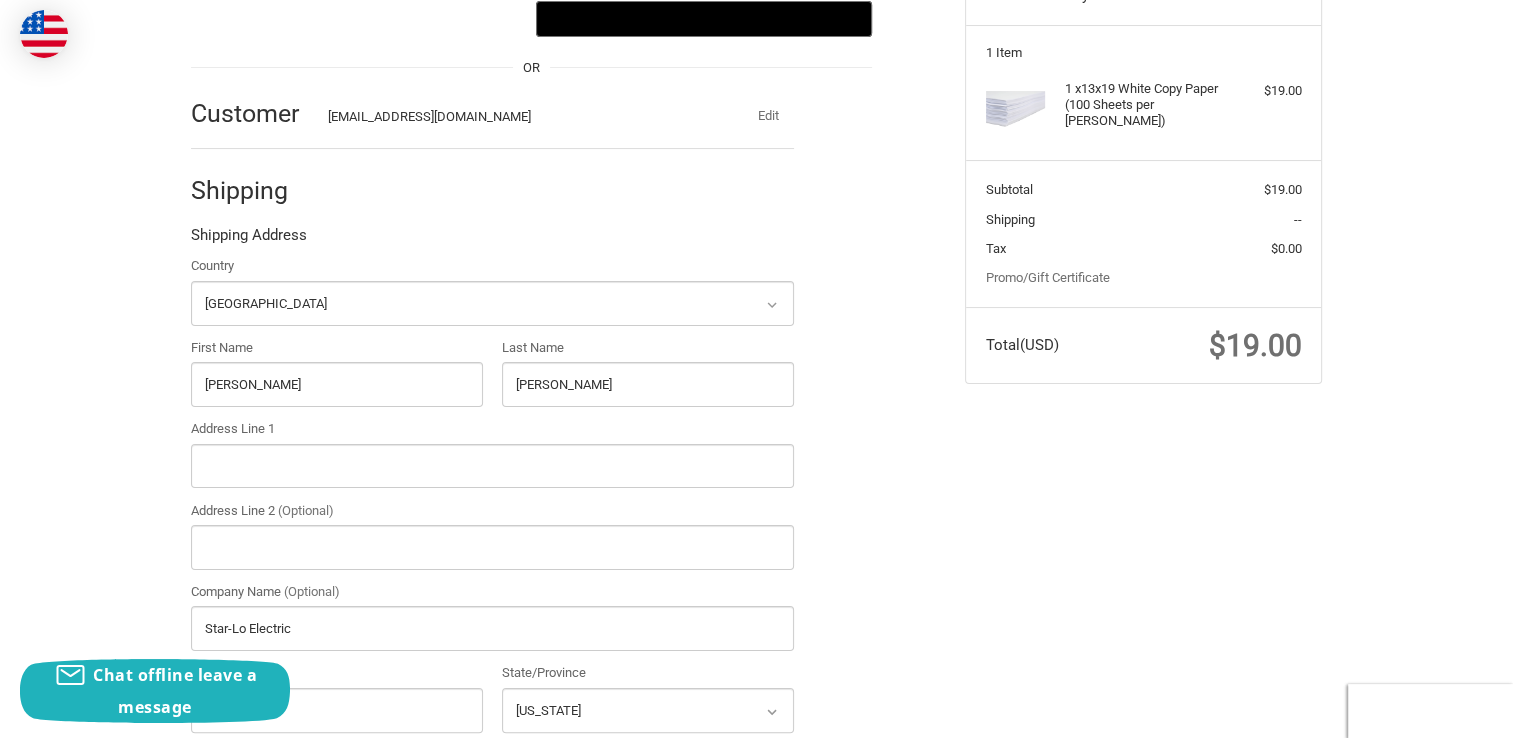 type on "07981" 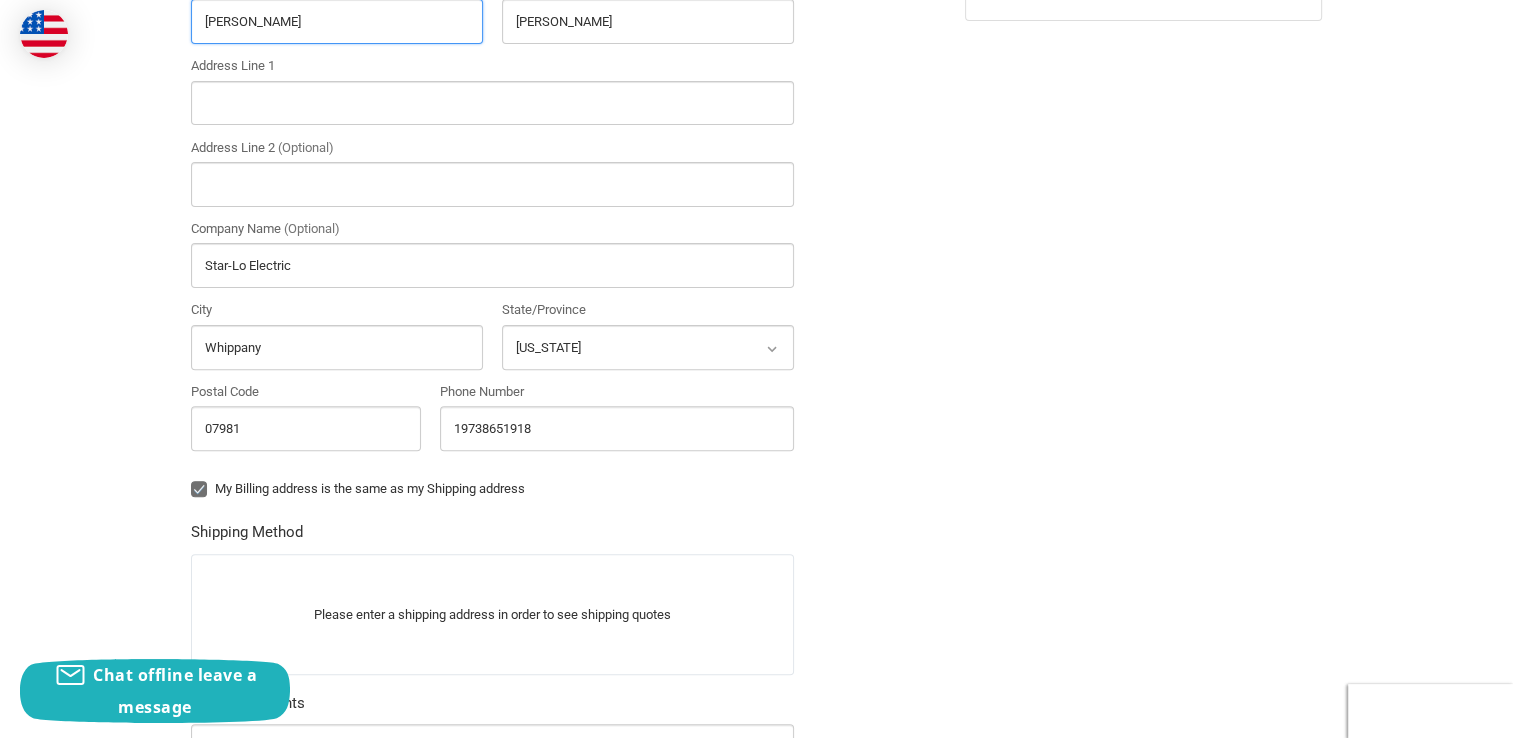 scroll, scrollTop: 631, scrollLeft: 0, axis: vertical 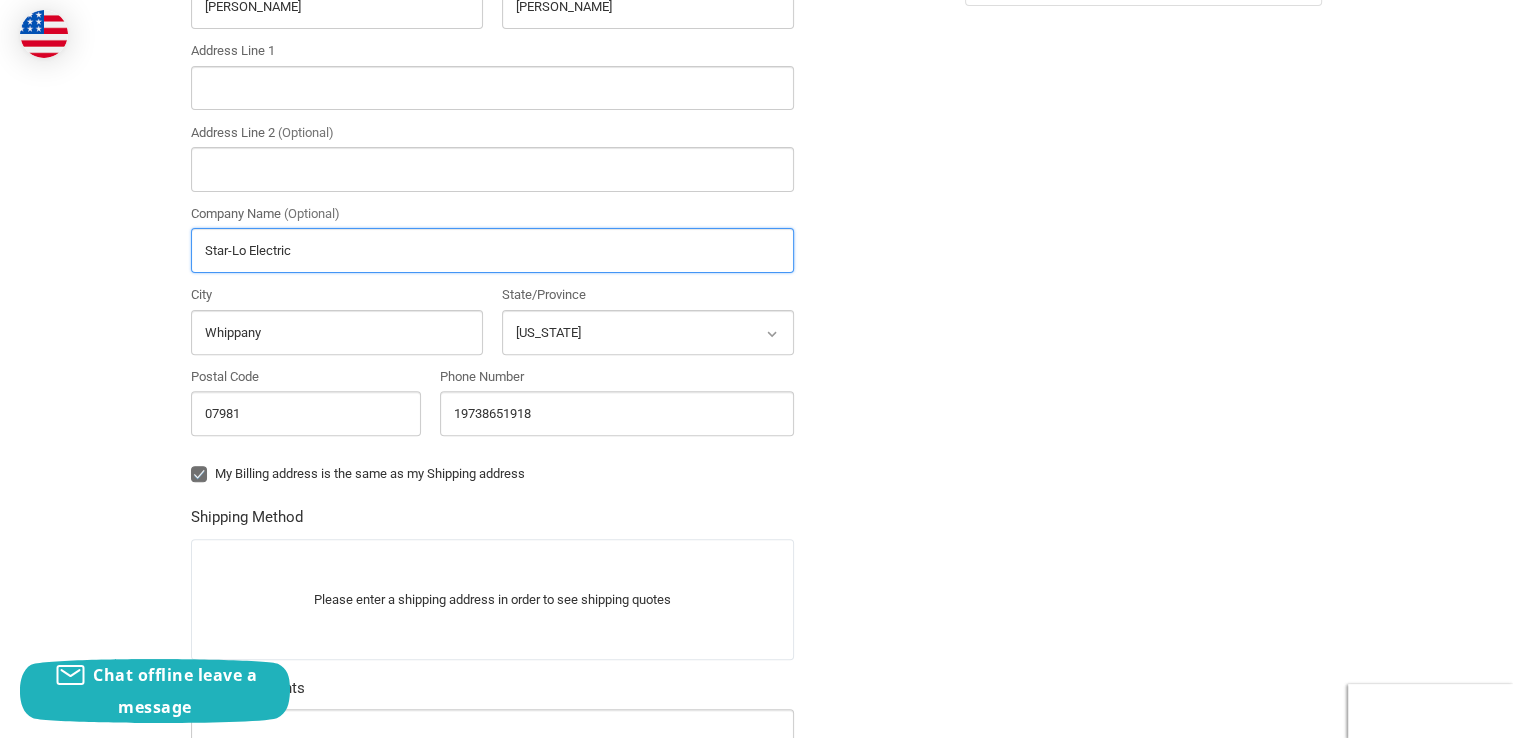 drag, startPoint x: 324, startPoint y: 255, endPoint x: -4, endPoint y: 238, distance: 328.44025 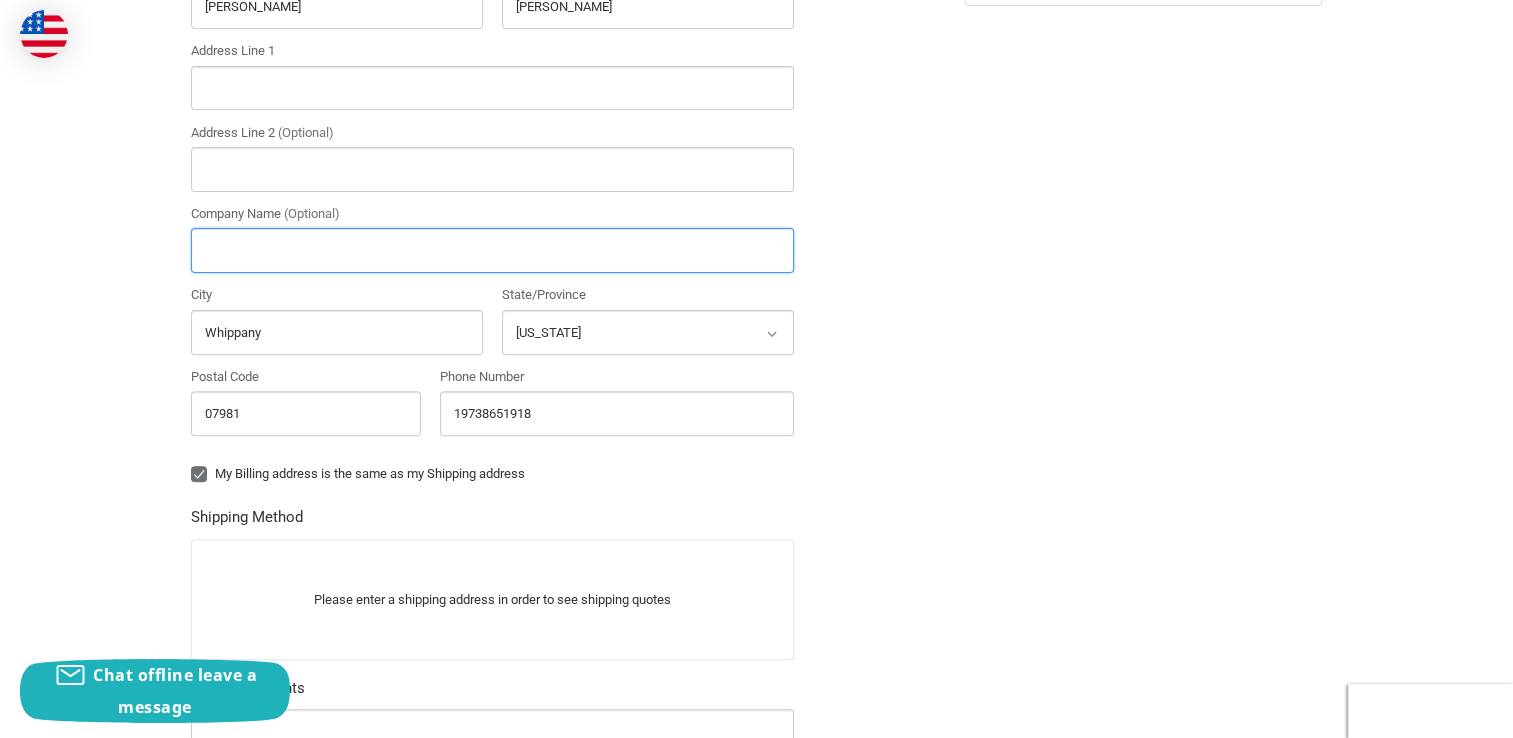 type 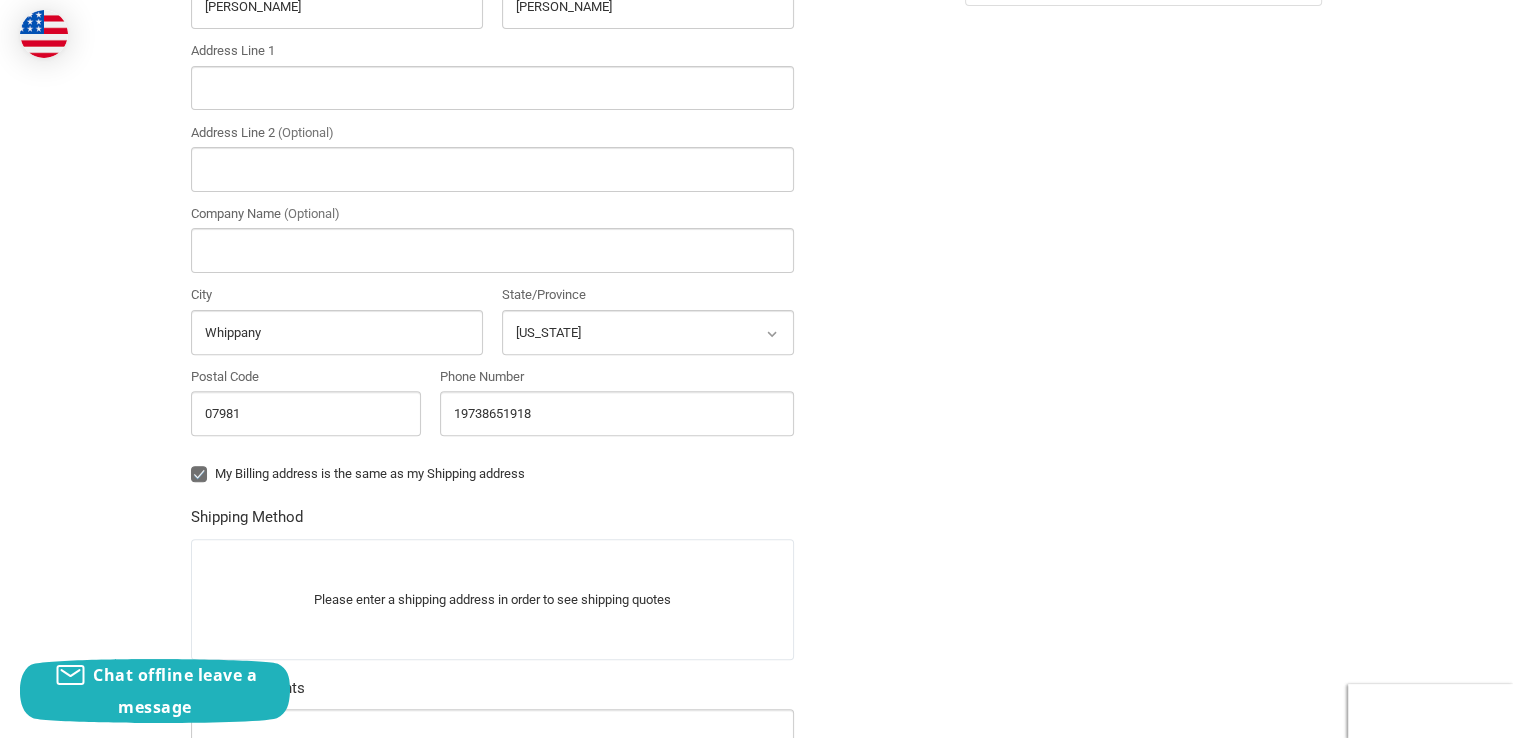 click on "Check out faster with: @import url(//fonts.googleapis.com/css?family=Google+Sans_old:500) •••••• OR Customer bobj@star-lo.com Edit Shipping Shipping Address Country Select a country Afghanistan Åland Islands Albania Algeria American Samoa Andorra Angola Anguilla Antarctica Antigua and Barbuda Argentina Armenia Aruba Australia Austria Azerbaijan Bahamas Bahrain Bangladesh Barbados Belarus Belgium Belize Benin Bermuda Bhutan Bolivia Bonaire, Sint Eustatius and Saba Bosnia and Herzegovina Botswana Bouvet Island Brazil British Indian Ocean Territory Brunei Darussalam Bulgaria Burkina Faso Burundi Cambodia Cameroon Canada Cape Verde Cayman Islands Central African Republic Chad Chile China Christmas Island Cocos (Keeling) Islands Colombia Comoros Congo Congo, the Democratic Republic of the Cook Islands Costa Rica Cote d'Ivoire Croatia Curaçao Cyprus Czechia Denmark Djibouti Dominica Dominican Republic Ecuador Egypt El Salvador Equatorial Guinea Eritrea Estonia Eswatini Ethiopia Faroe Islands Fiji Guam" at bounding box center (757, 284) 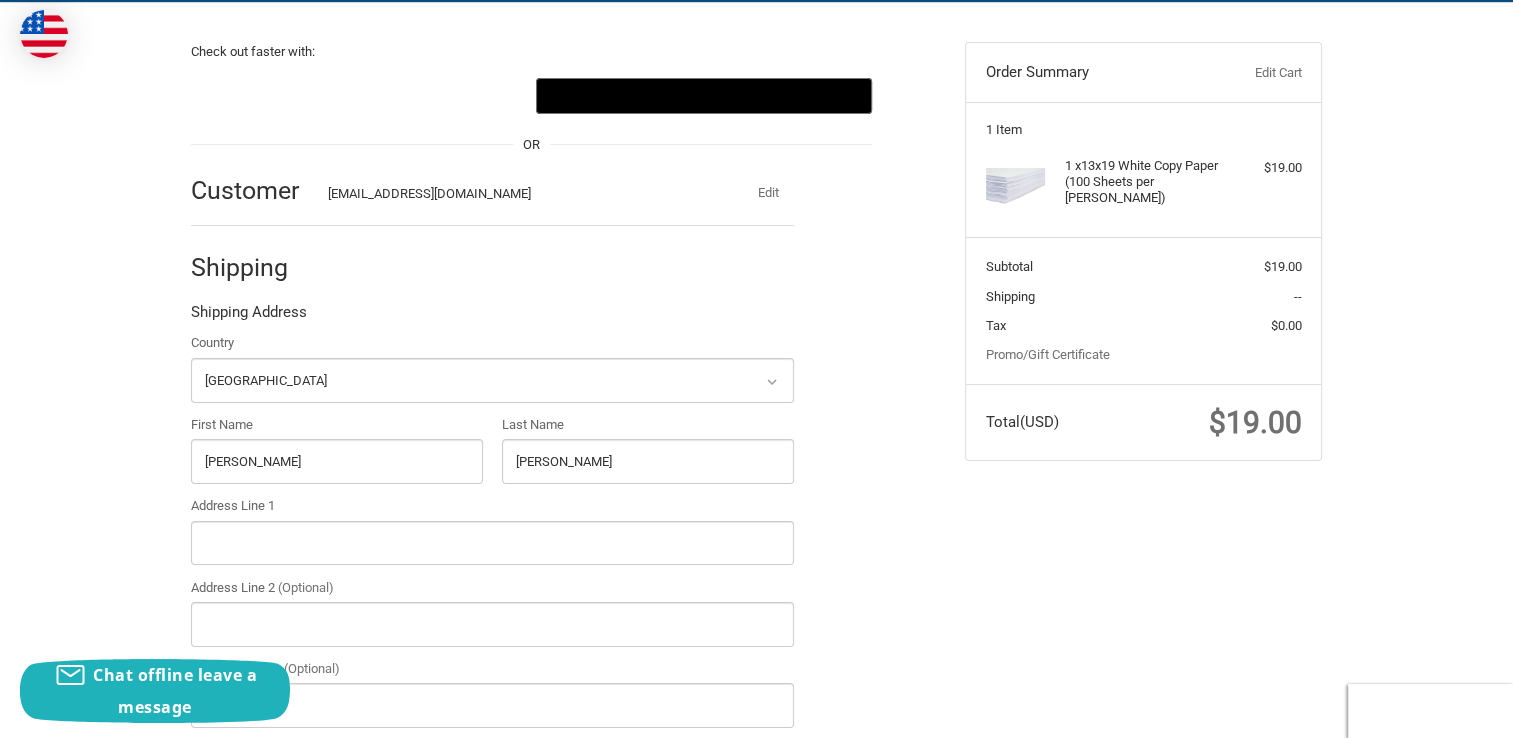 scroll, scrollTop: 0, scrollLeft: 0, axis: both 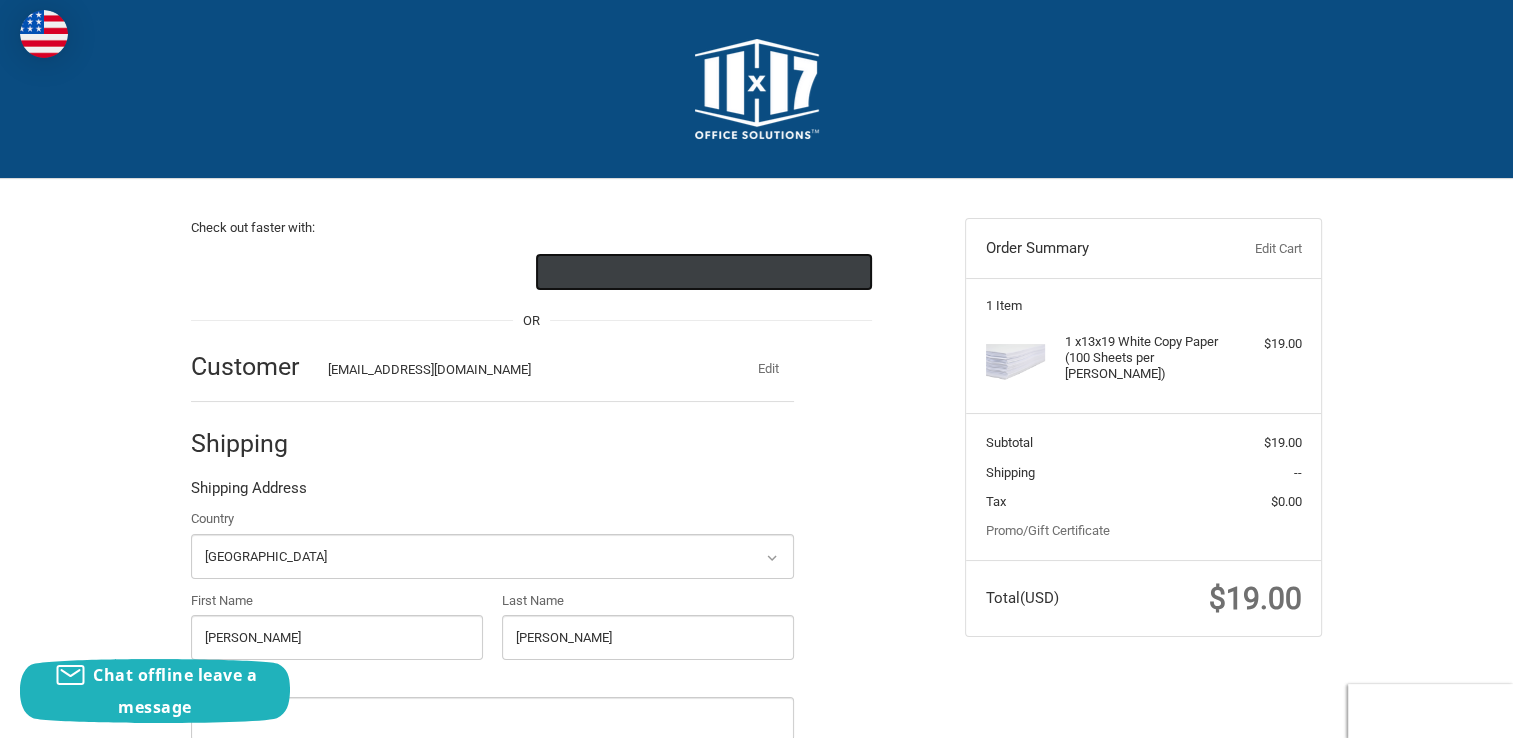 click on "••••••" 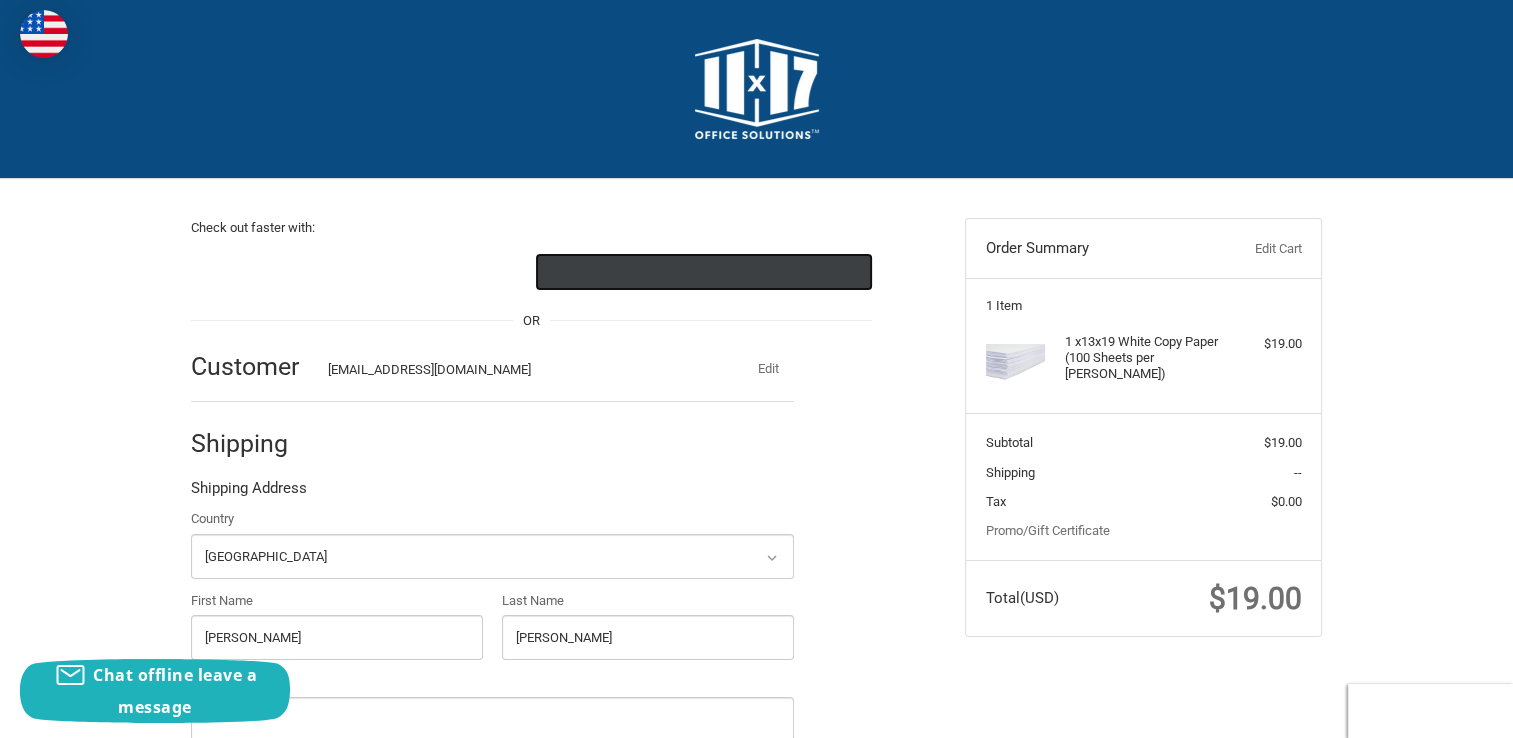 click 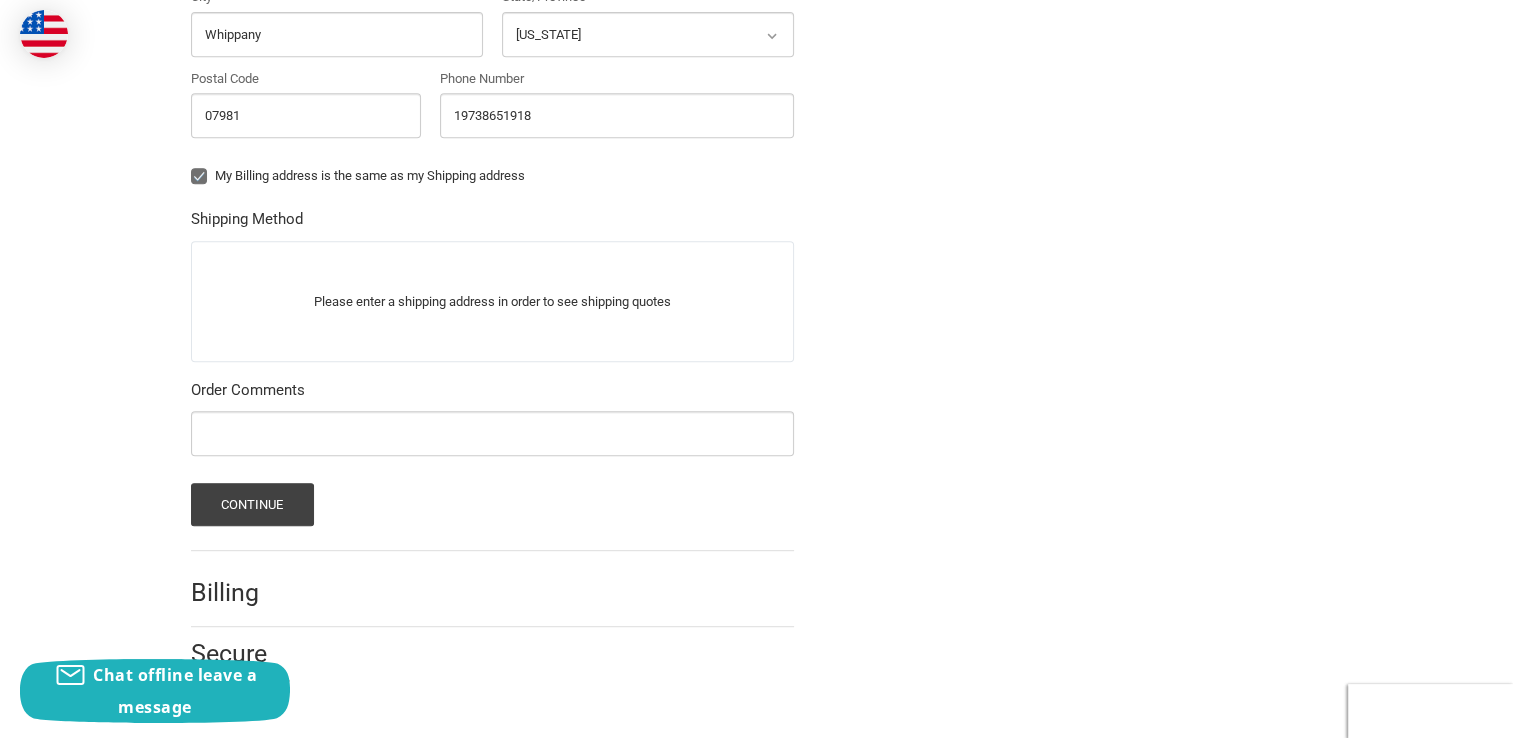 scroll, scrollTop: 931, scrollLeft: 0, axis: vertical 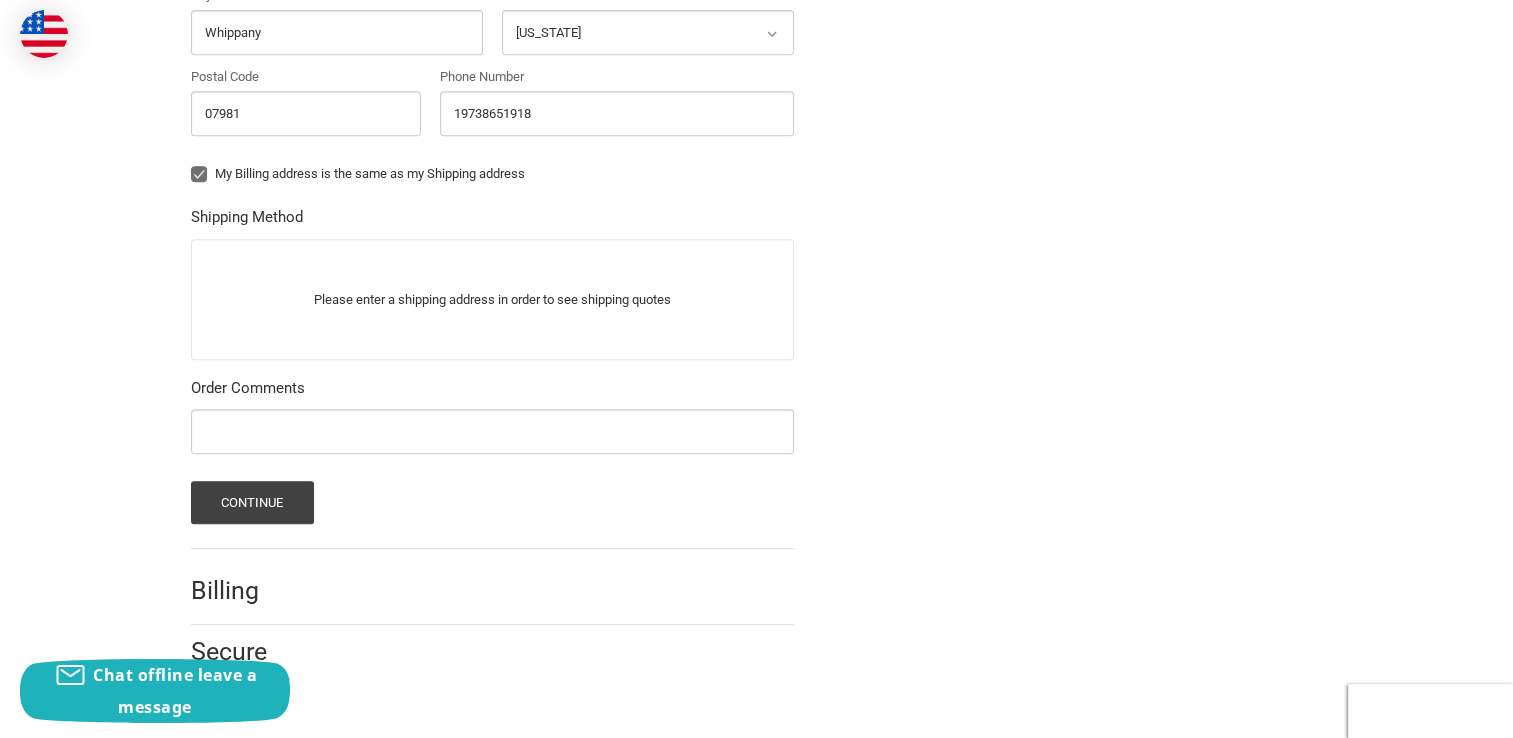 click on "Billing" at bounding box center (249, 590) 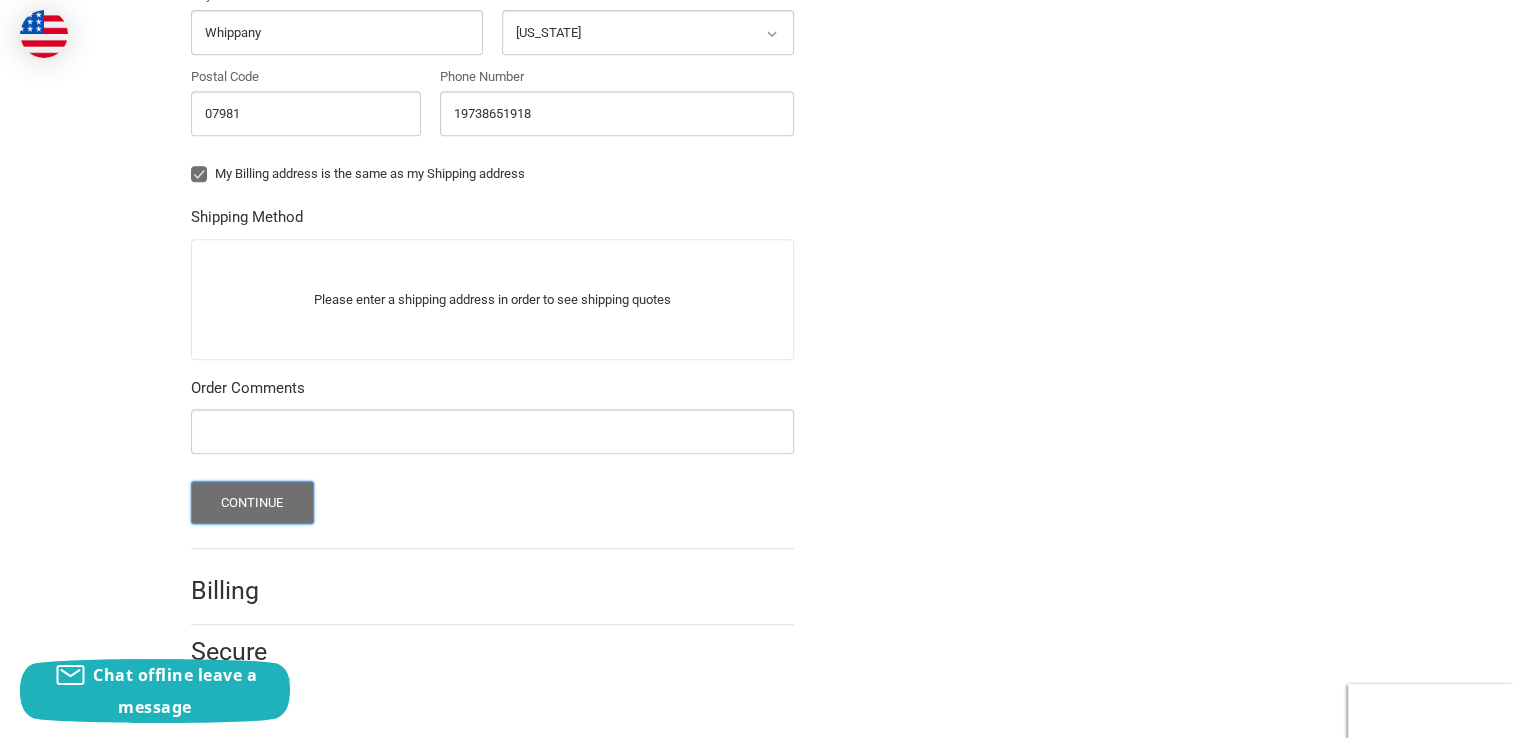 click on "Continue" at bounding box center [252, 502] 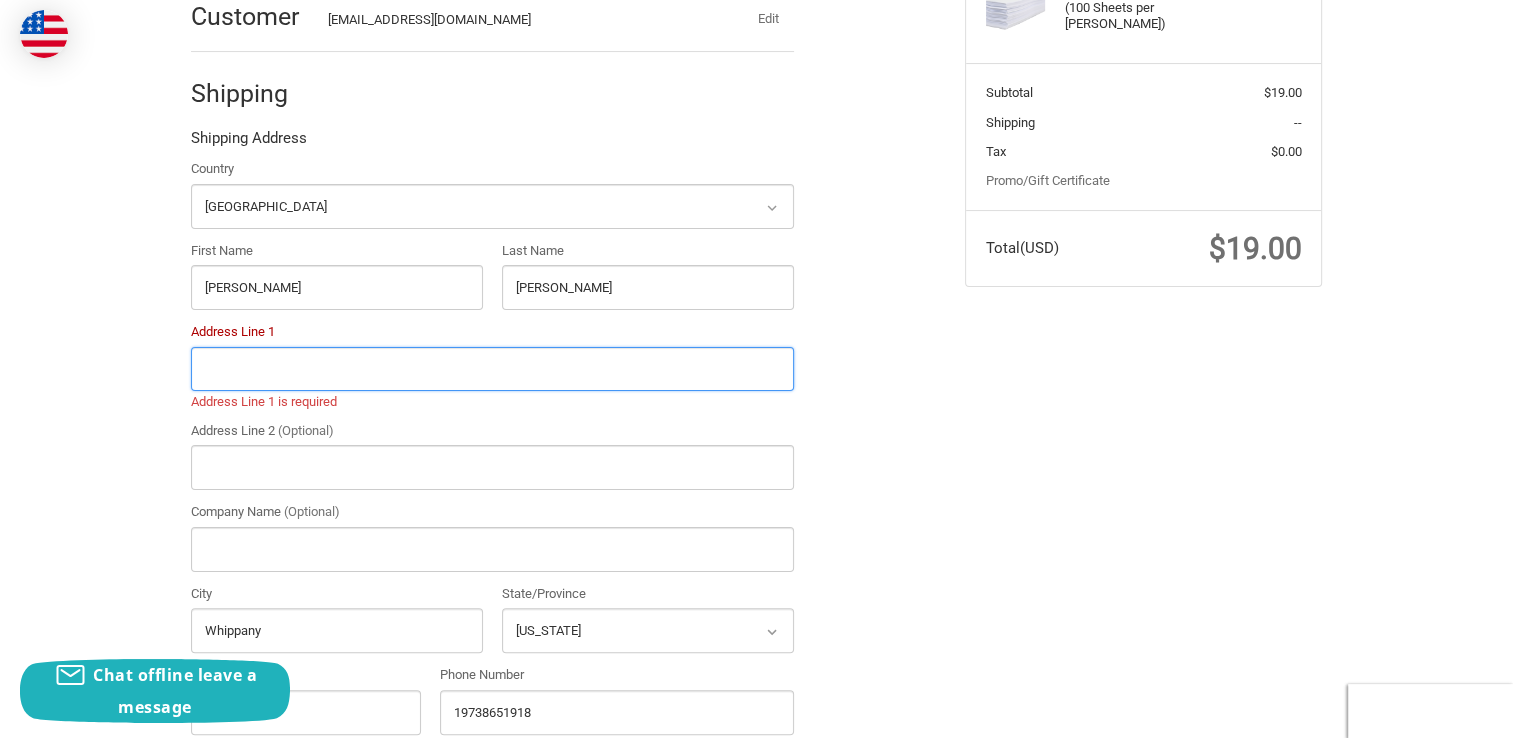 scroll, scrollTop: 347, scrollLeft: 0, axis: vertical 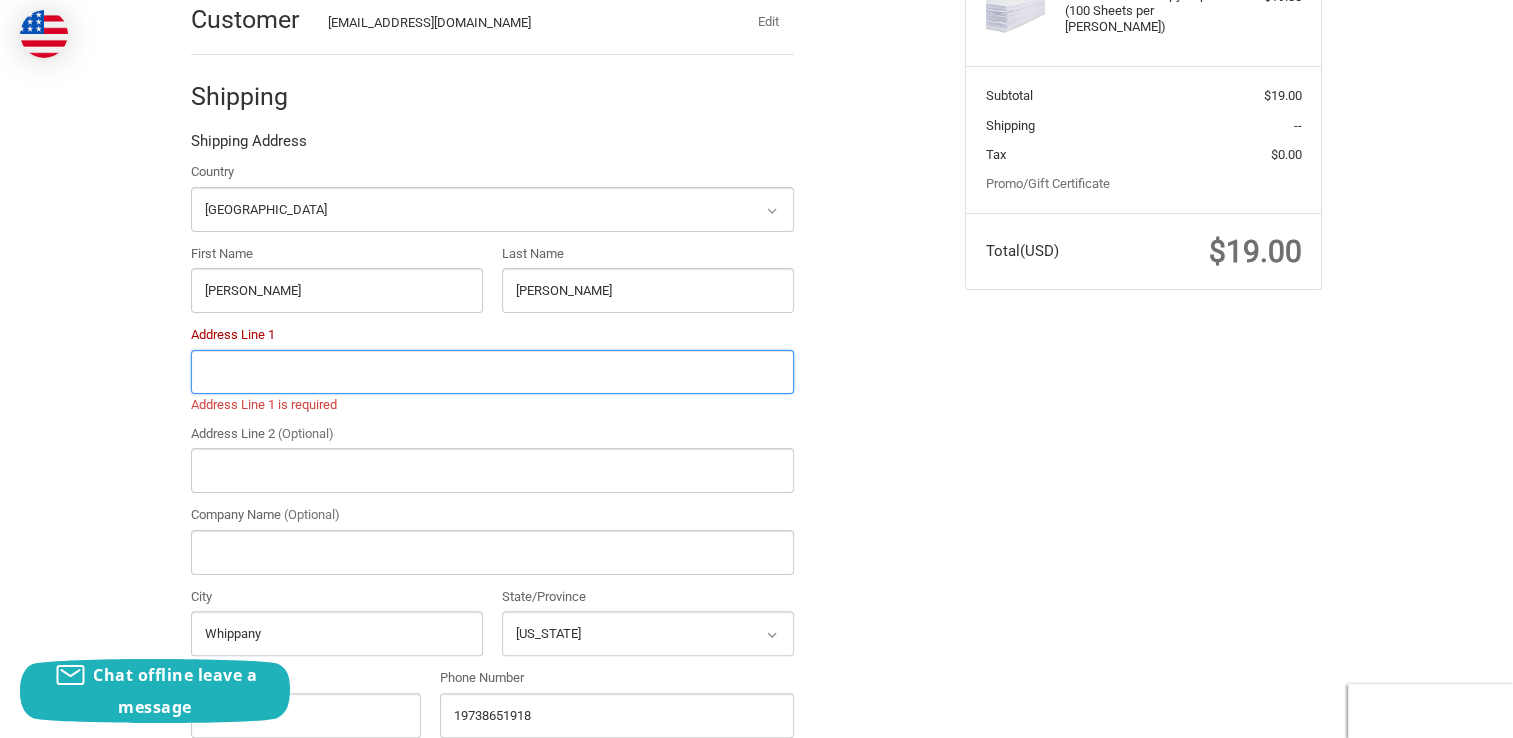 click on "Address Line 1" at bounding box center [492, 372] 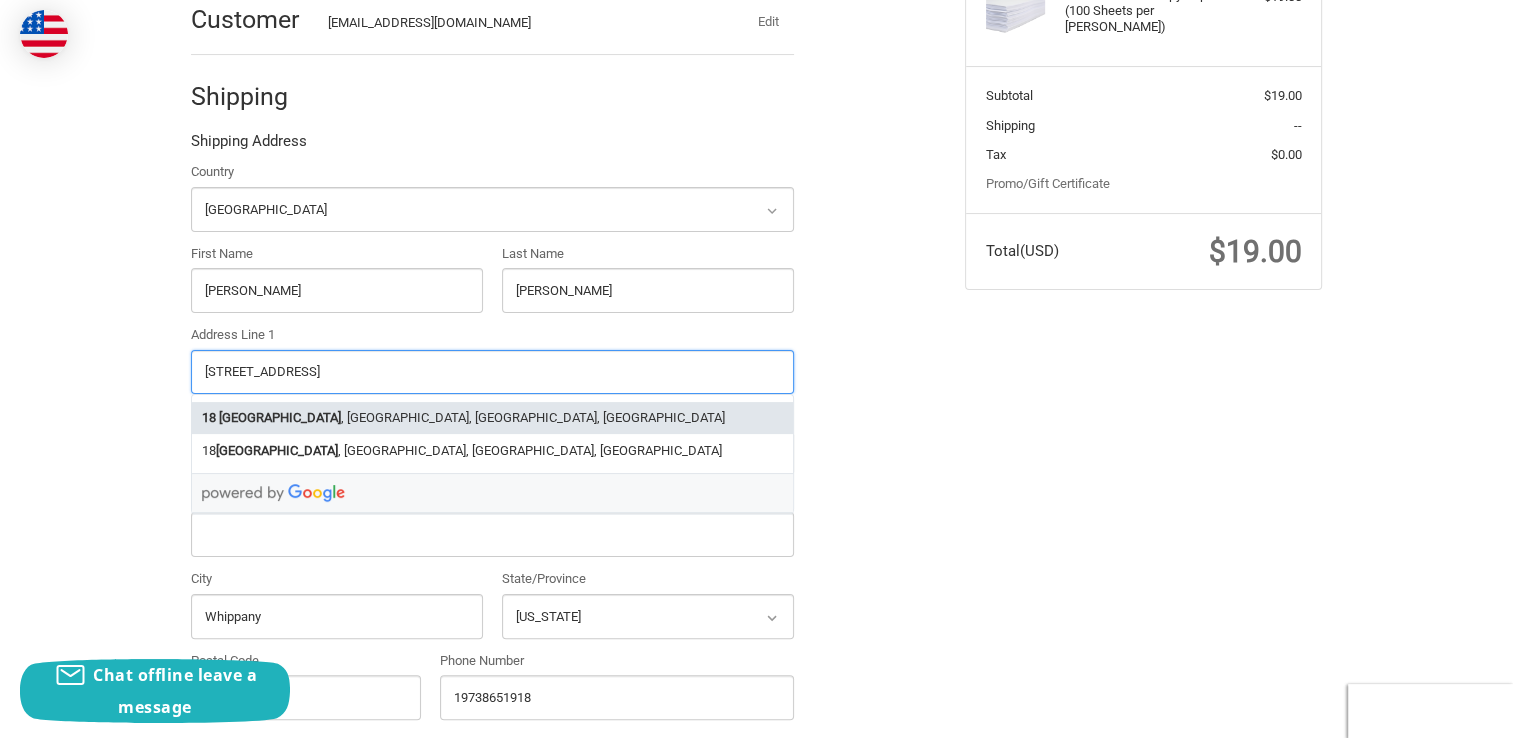 click on "18   Alanon Street , Whippany, NJ, USA" at bounding box center (492, 418) 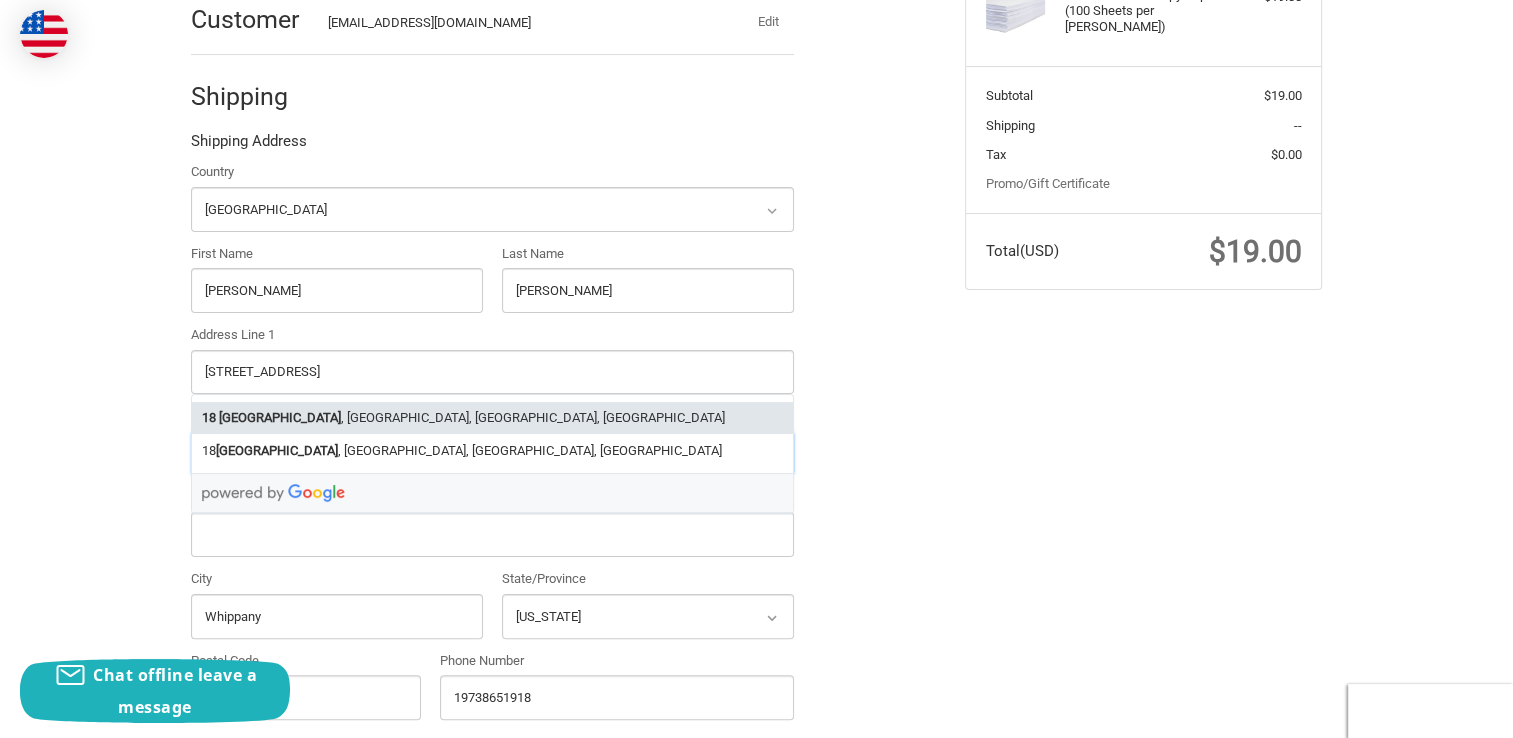 type on "18 Alanon Street" 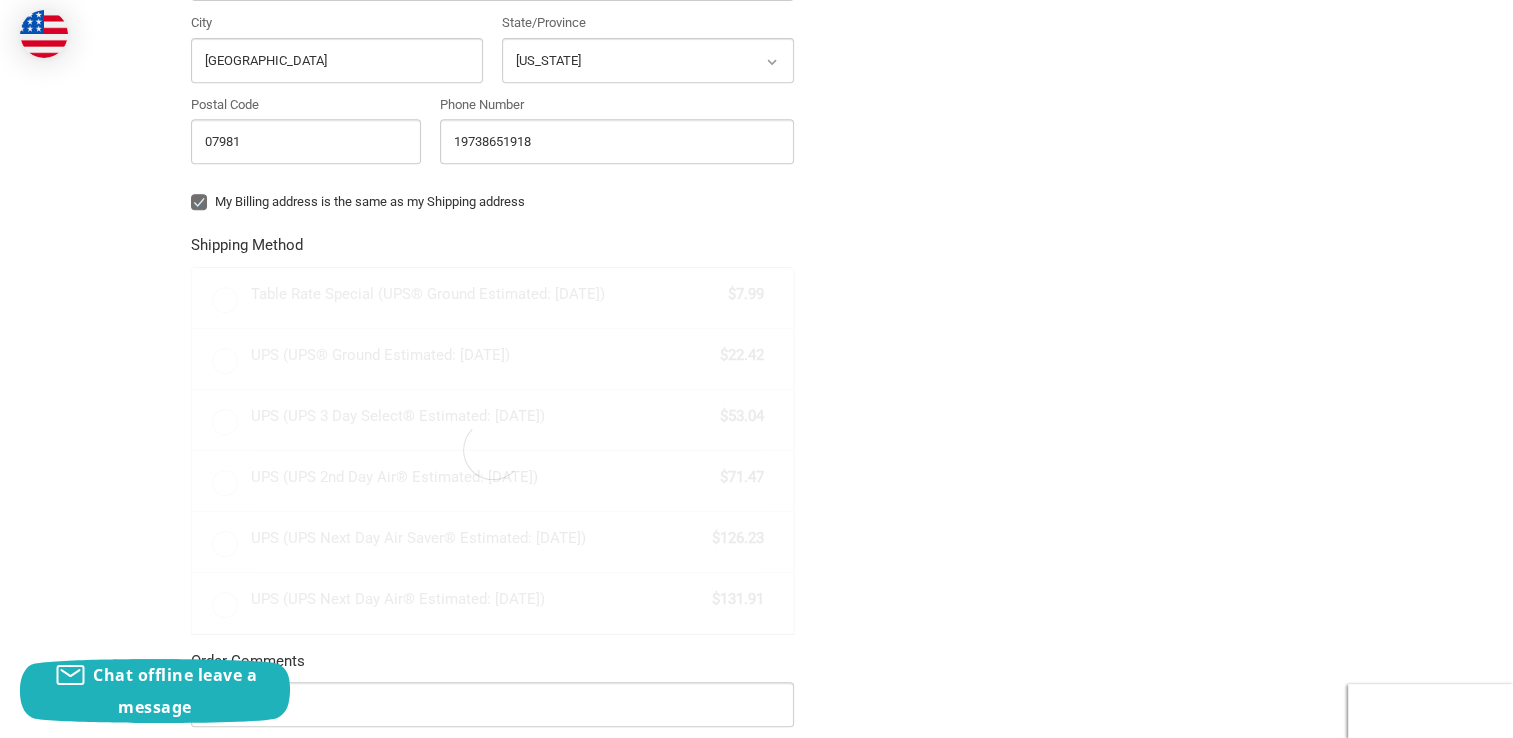 scroll, scrollTop: 947, scrollLeft: 0, axis: vertical 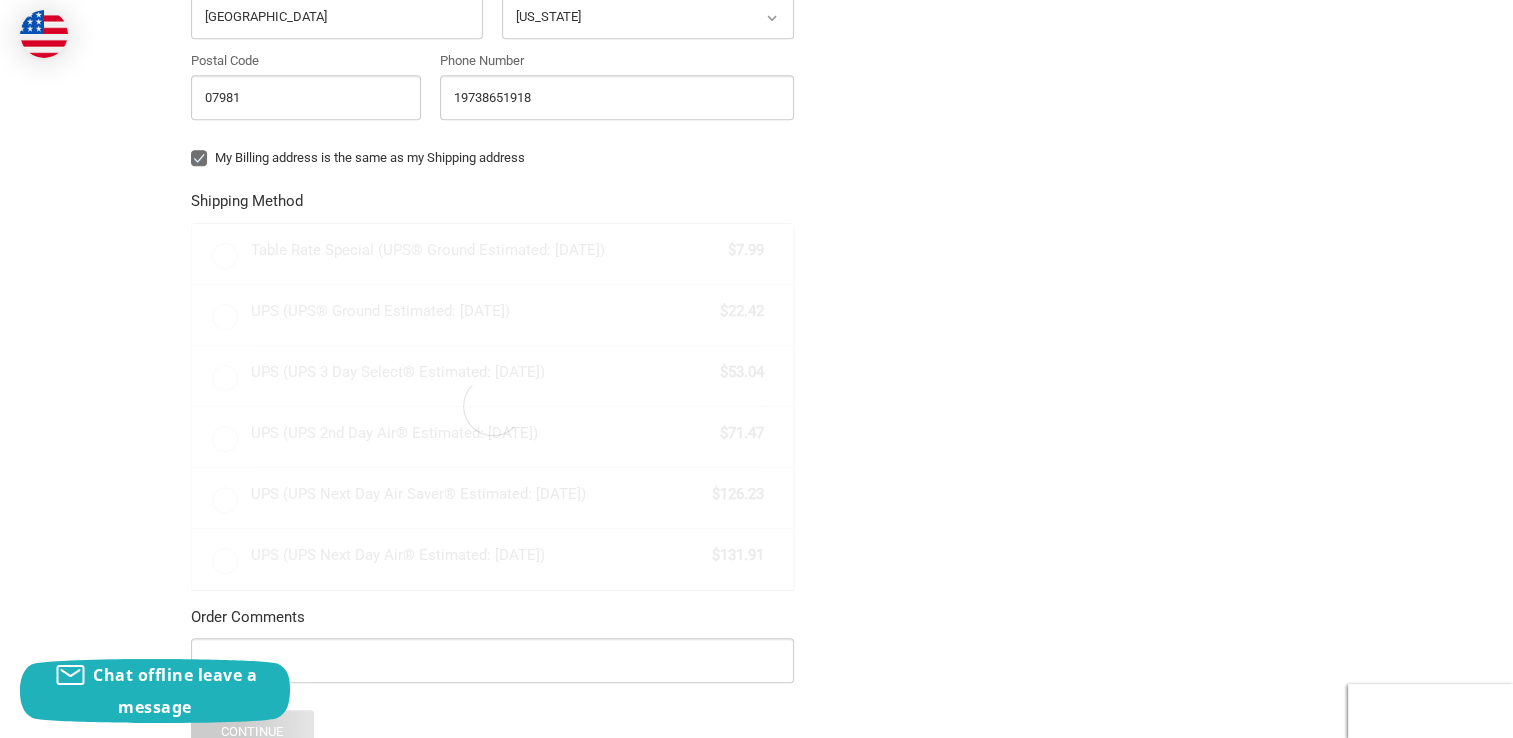 drag, startPoint x: 1050, startPoint y: 324, endPoint x: 1024, endPoint y: 318, distance: 26.683329 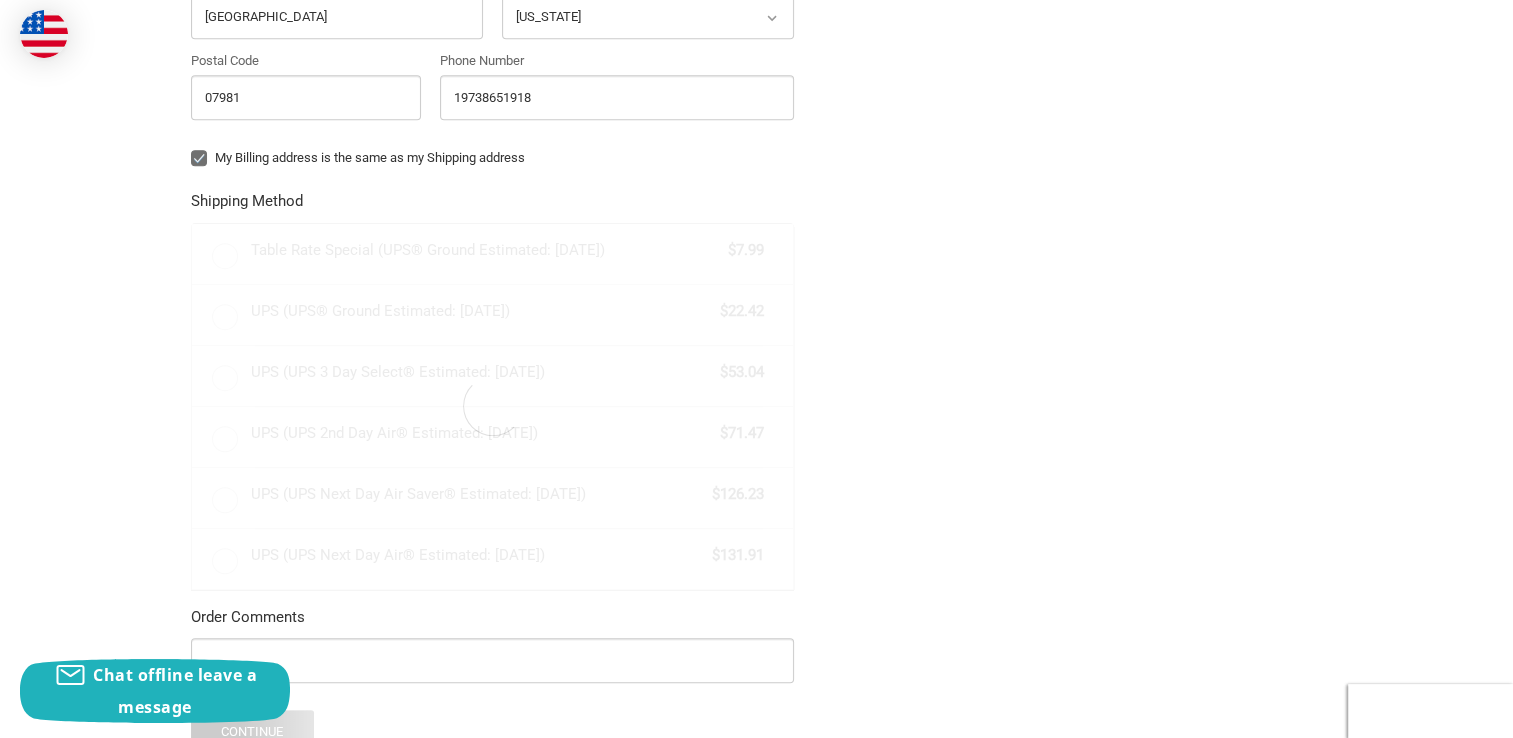 radio on "true" 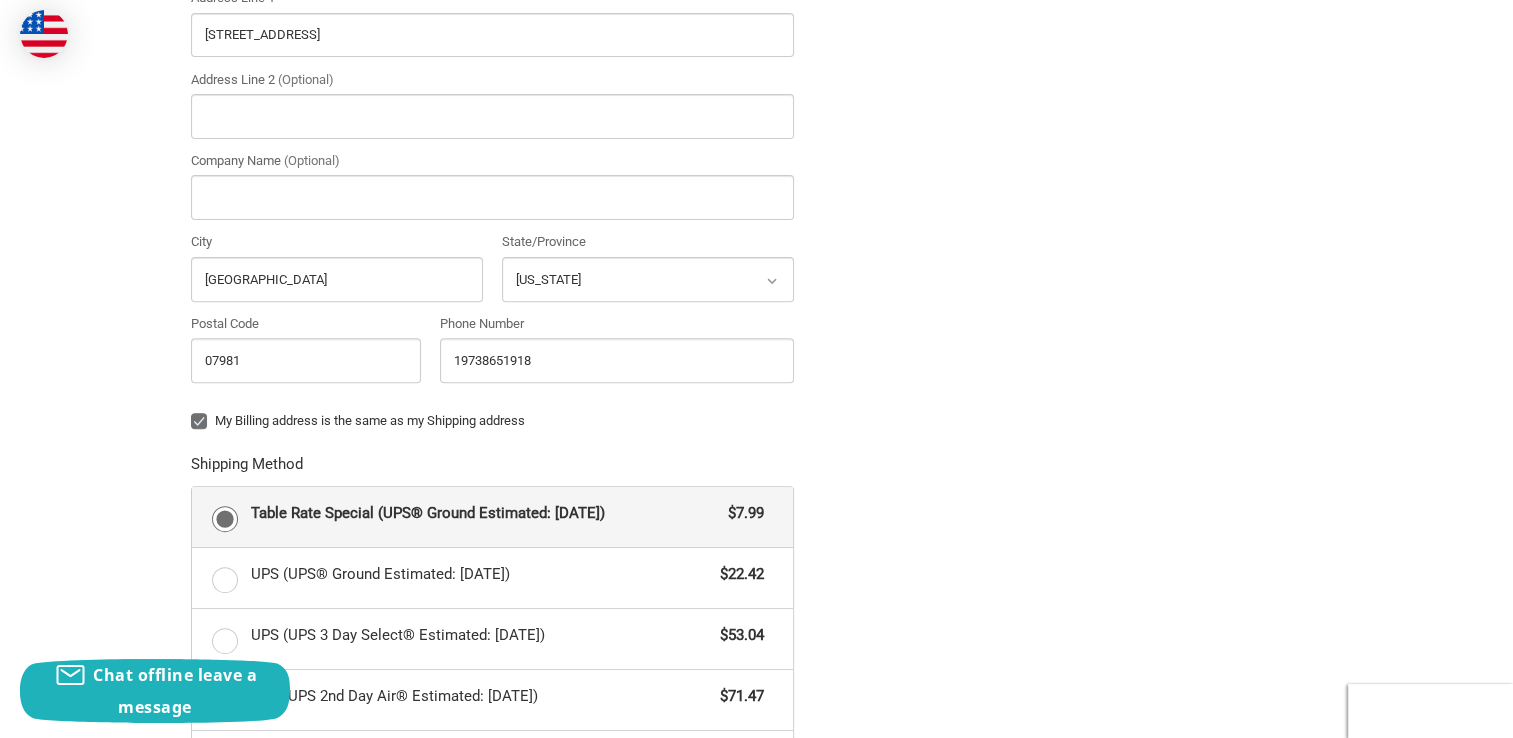 scroll, scrollTop: 700, scrollLeft: 0, axis: vertical 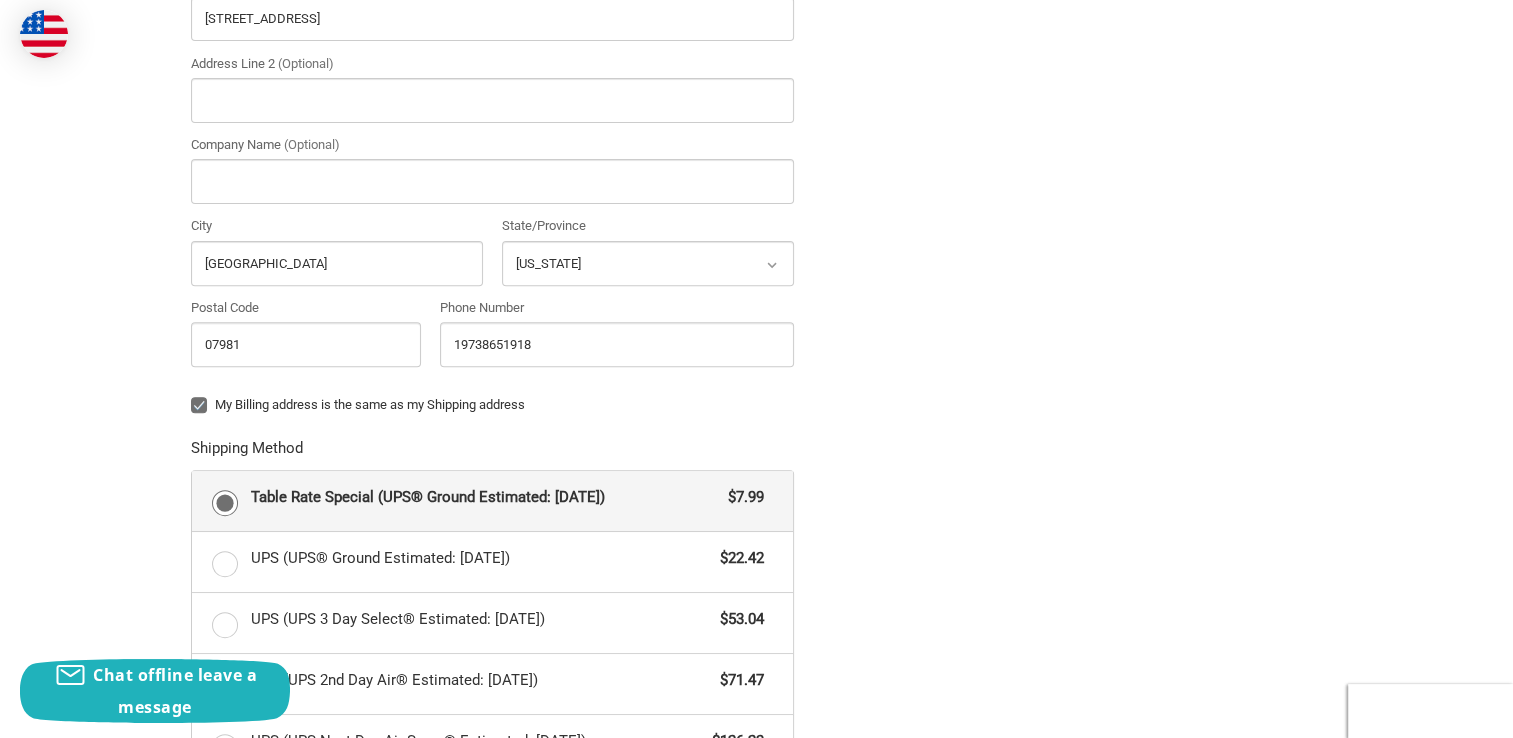 click on "Table Rate Special (UPS® Ground Estimated: Tue, Jul 29)" at bounding box center (485, 497) 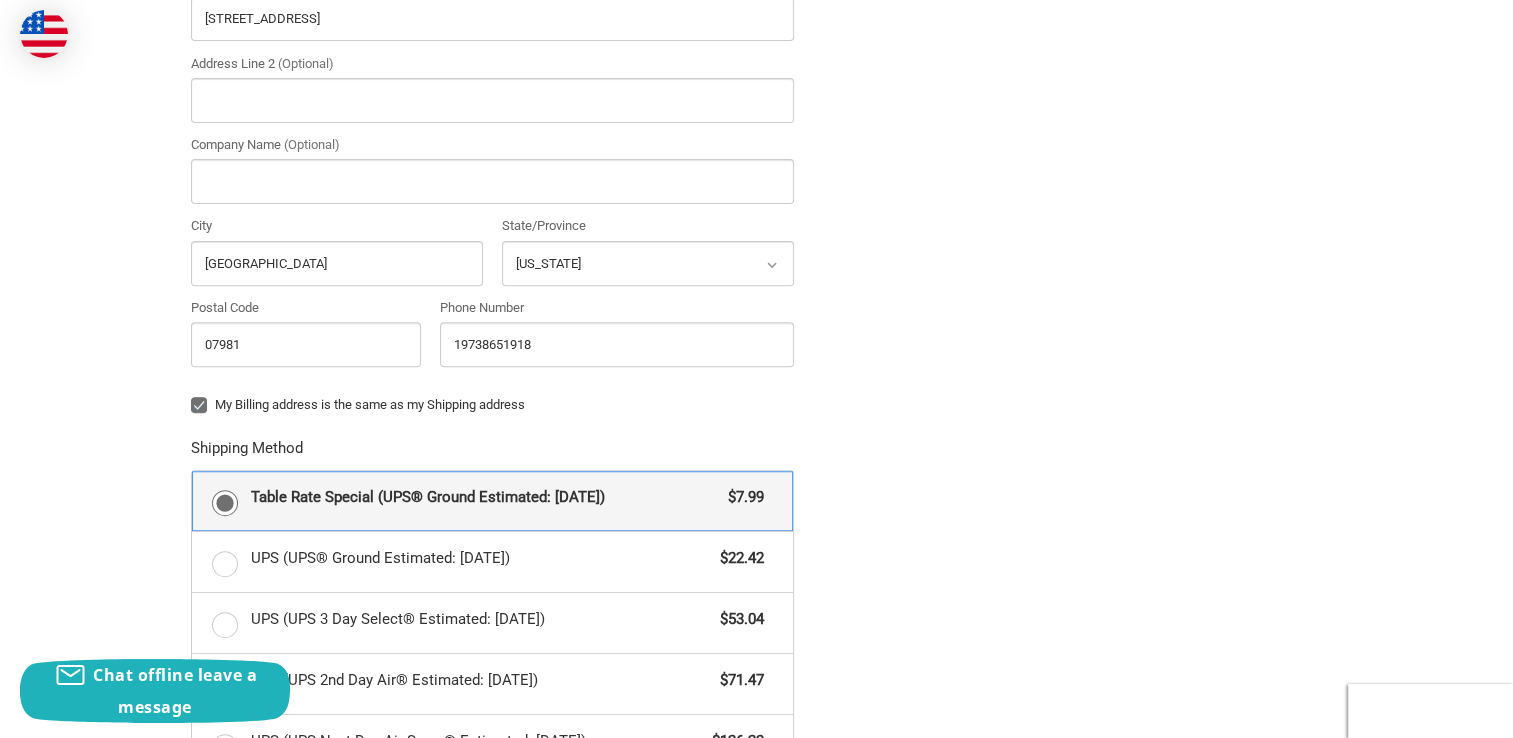 click on "Table Rate Special (UPS® Ground Estimated: Tue, Jul 29) $7.99" at bounding box center [192, 471] 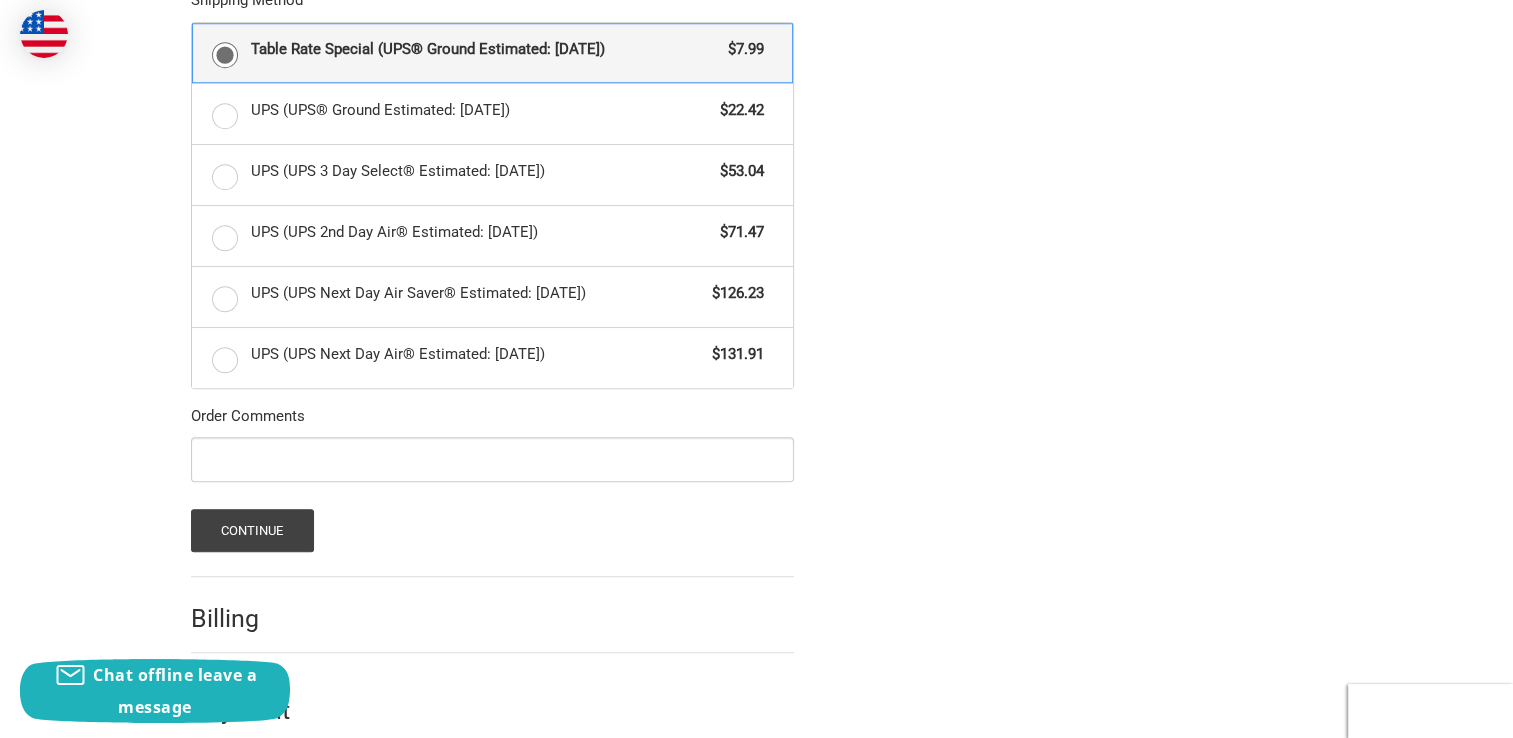 scroll, scrollTop: 1174, scrollLeft: 0, axis: vertical 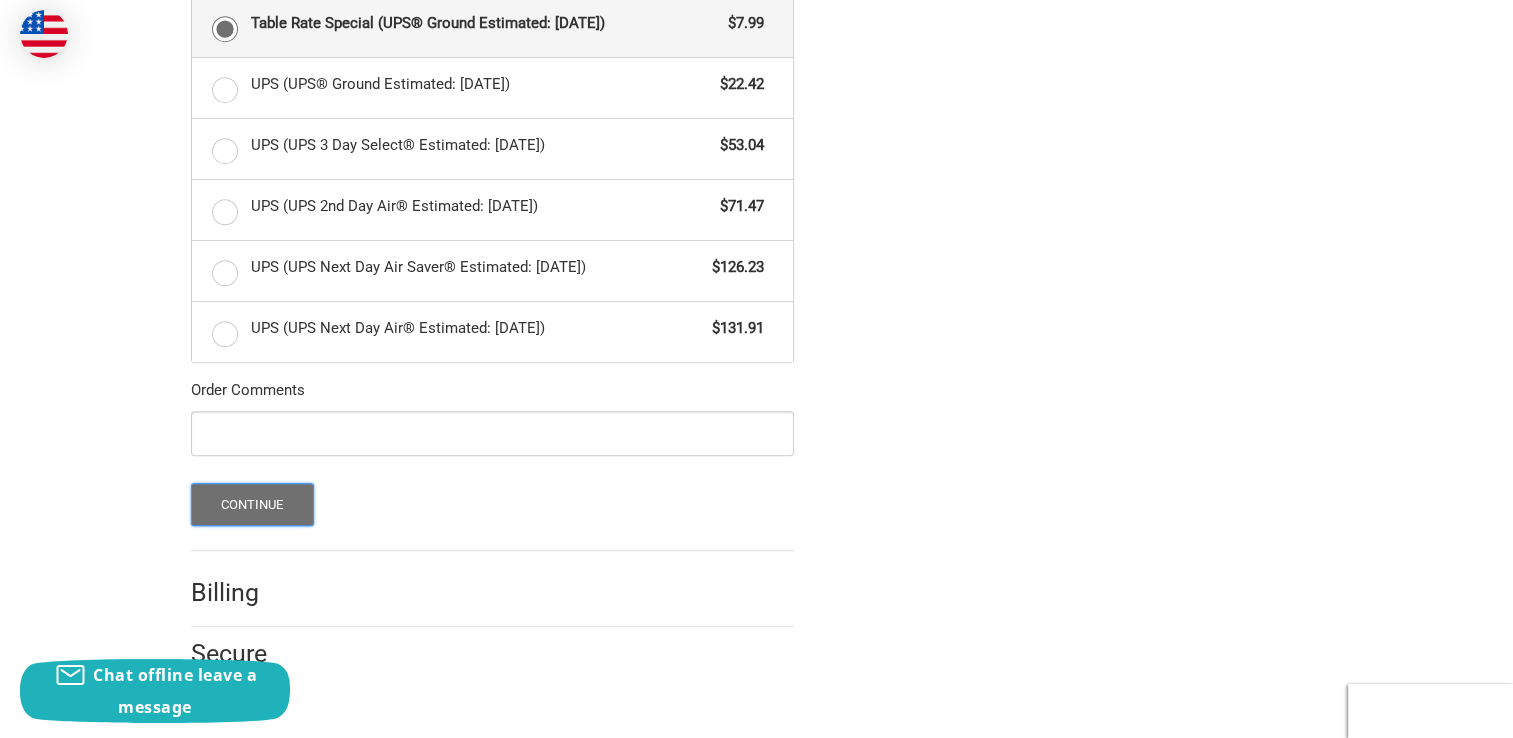 click on "Continue" at bounding box center [252, 504] 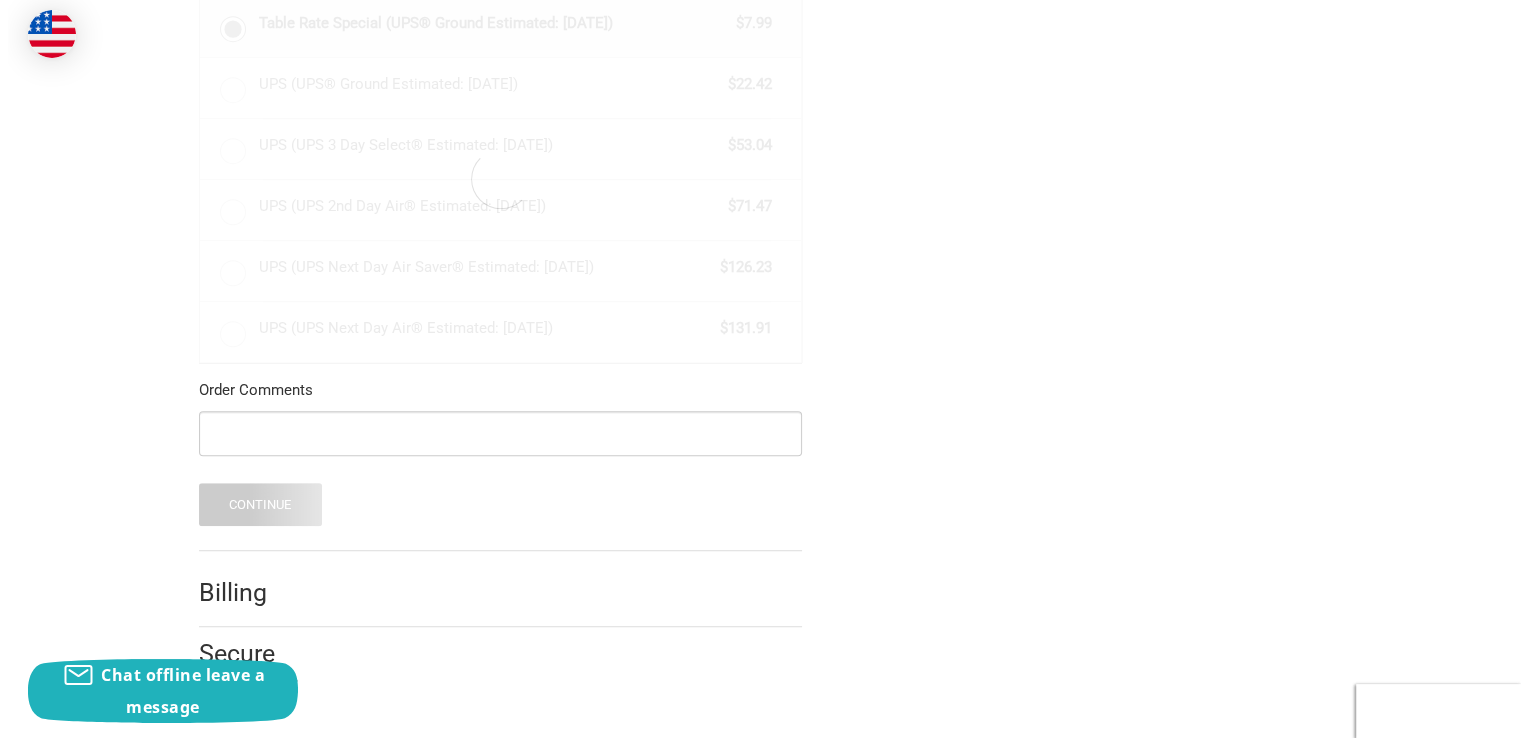 scroll, scrollTop: 0, scrollLeft: 0, axis: both 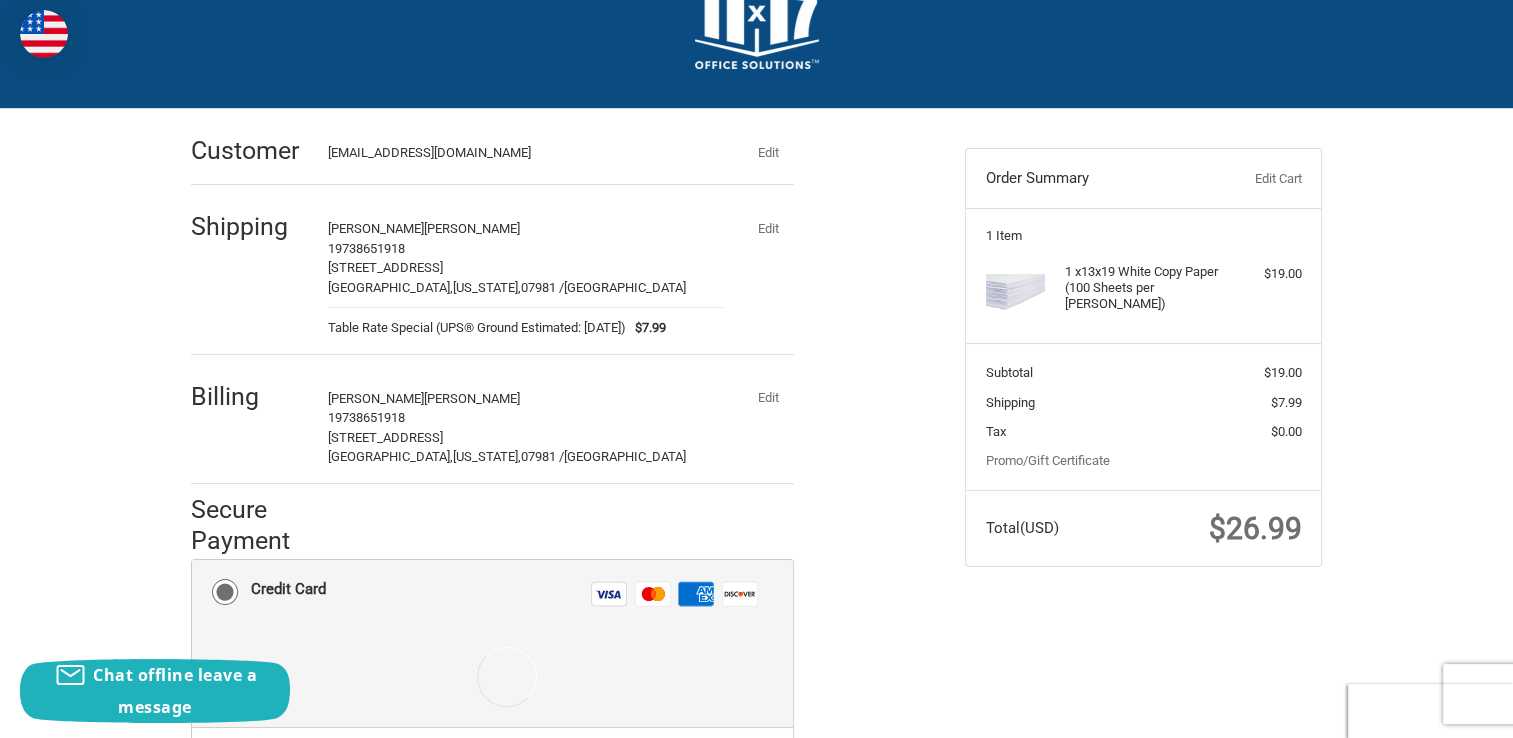 click on "Customer bobj@star-lo.com Edit Shipping Robert  Jennings   19738651918 18 Alanon Street  Hanover,  New Jersey,  07981 /  United States  Table Rate Special (UPS® Ground Estimated: Tue, Jul 29) $7.99 Edit Billing Robert  Jennings   19738651918 18 Alanon Street  Hanover,  New Jersey,  07981 /  United States  Edit Secure Payment Payment Methods Credit Card Credit Card Visa Master Amex Discover Credit card Credit Card Number Expiration Name on Card CVV Visa Amex Master Redeemable Payments Promo/Gift Certificate Terms and Conditions Yes, I agree with the above terms and conditions Place Your Order" at bounding box center (531, 590) 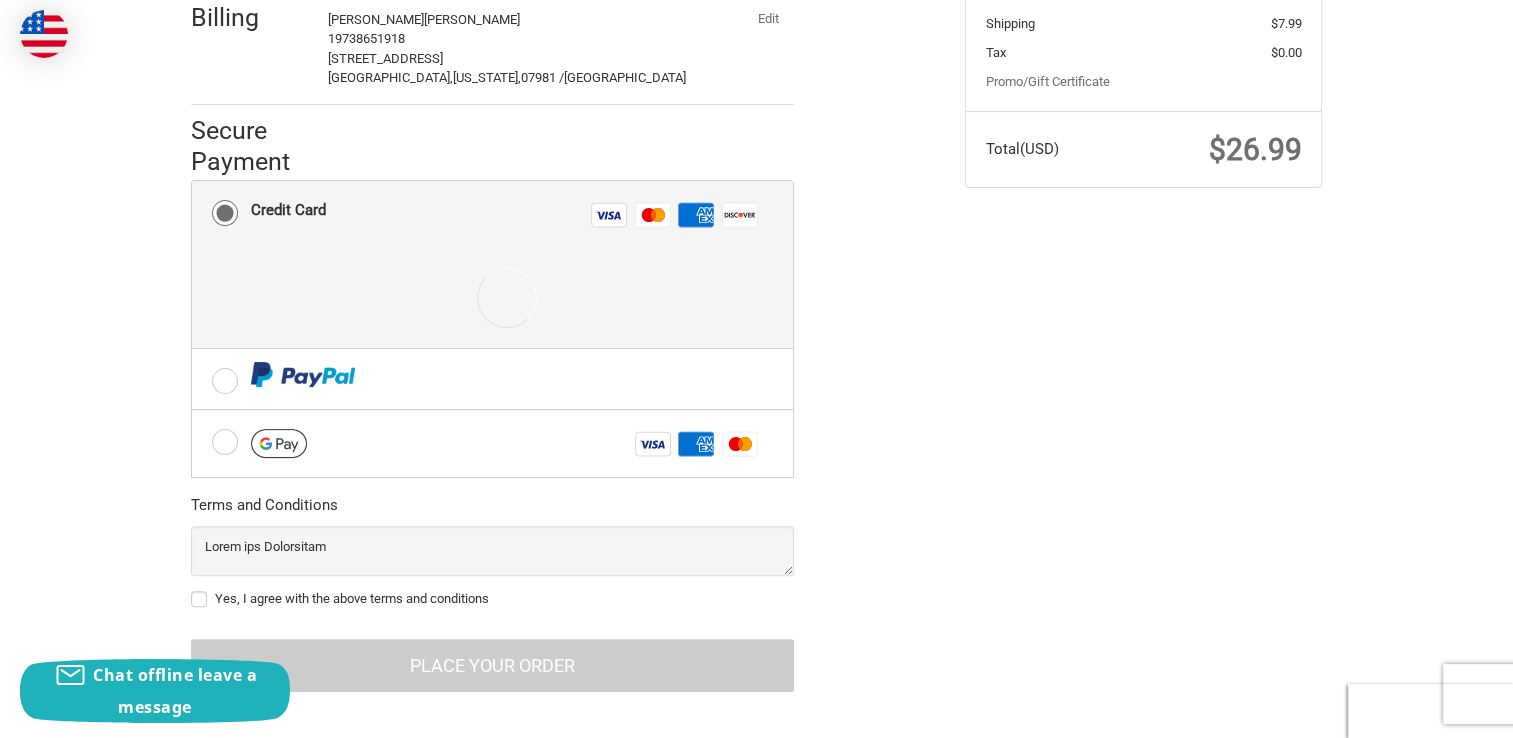 scroll, scrollTop: 464, scrollLeft: 0, axis: vertical 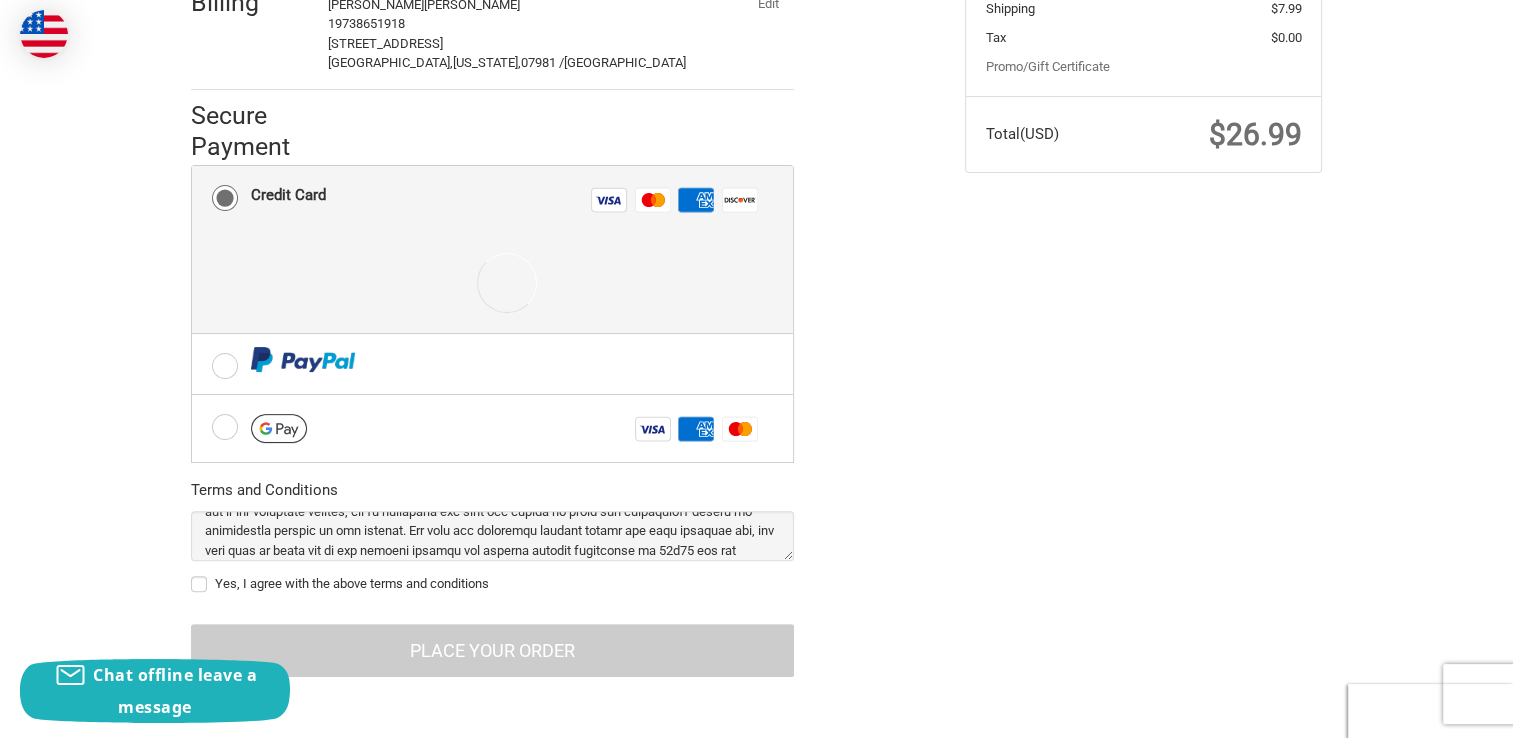 click on "Credit Card Visa Master Amex Discover Credit card Credit Card Number Expiration Name on Card CVV" at bounding box center [492, 250] 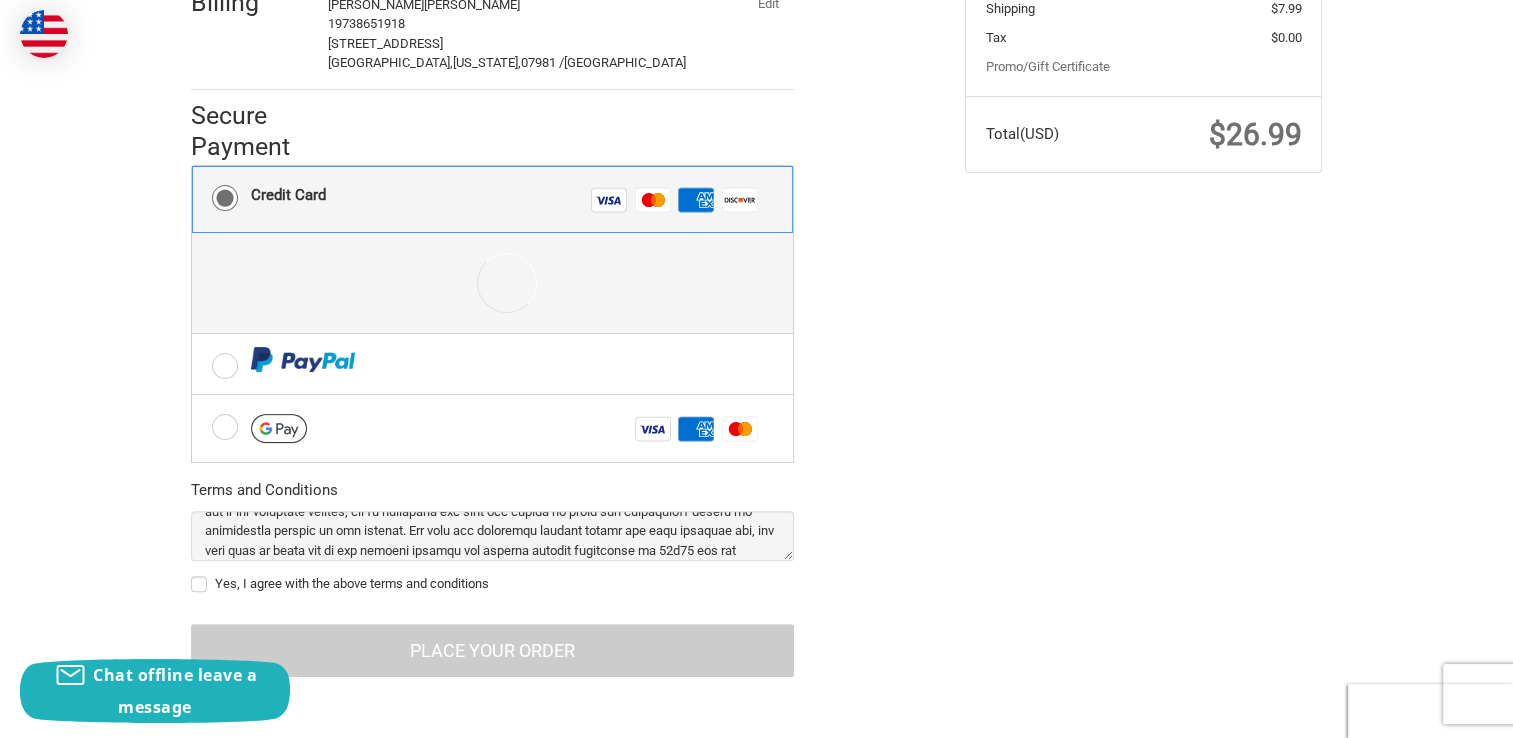 click on "Credit Card Visa Master Amex Discover" at bounding box center [192, 166] 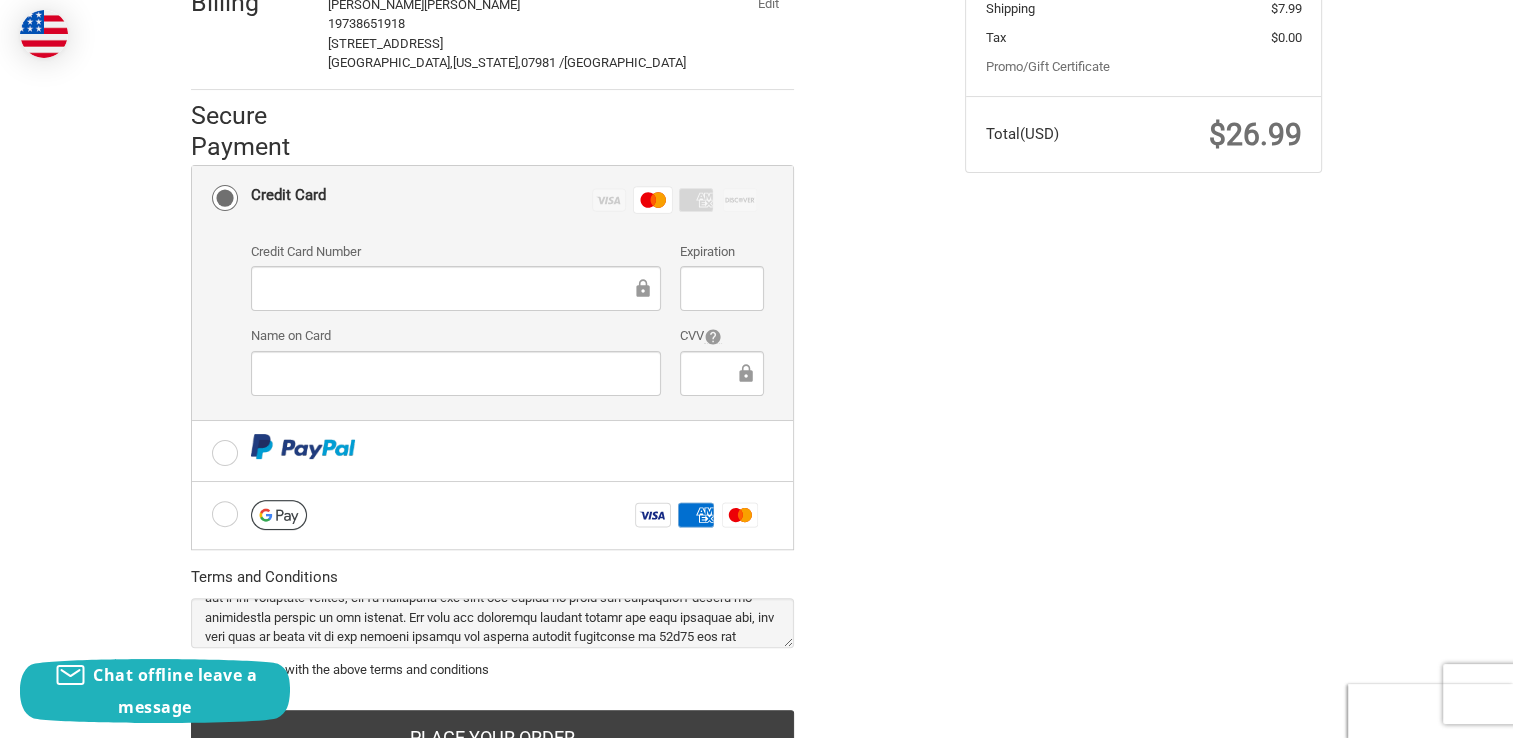 click on "Check out faster with: @import url(//fonts.googleapis.com/css?family=Google+Sans_old:500) •••••• OR Customer bobj@star-lo.com Edit Shipping Robert  Jennings   19738651918 18 Alanon Street  Hanover,  New Jersey,  07981 /  United States  Table Rate Special (UPS® Ground Estimated: Tue, Jul 29) $7.99 Edit Billing Robert  Jennings   19738651918 18 Alanon Street  Hanover,  New Jersey,  07981 /  United States  Edit Secure Payment Payment Methods Credit Card Credit Card Visa Master Amex Discover Credit card Credit Card Number Expiration Name on Card CVV Visa Amex Master Redeemable Payments Promo/Gift Certificate Terms and Conditions Yes, I agree with the above terms and conditions Place Your Order Order Summary Edit Cart 1 Item 1 x  13x19 White Copy Paper (100 Sheets per Ream) $19.00 Subtotal    $19.00 Shipping    $7.99 Tax    $0.00 Promo/Gift Certificate Total  (USD)    $26.99" at bounding box center [757, 261] 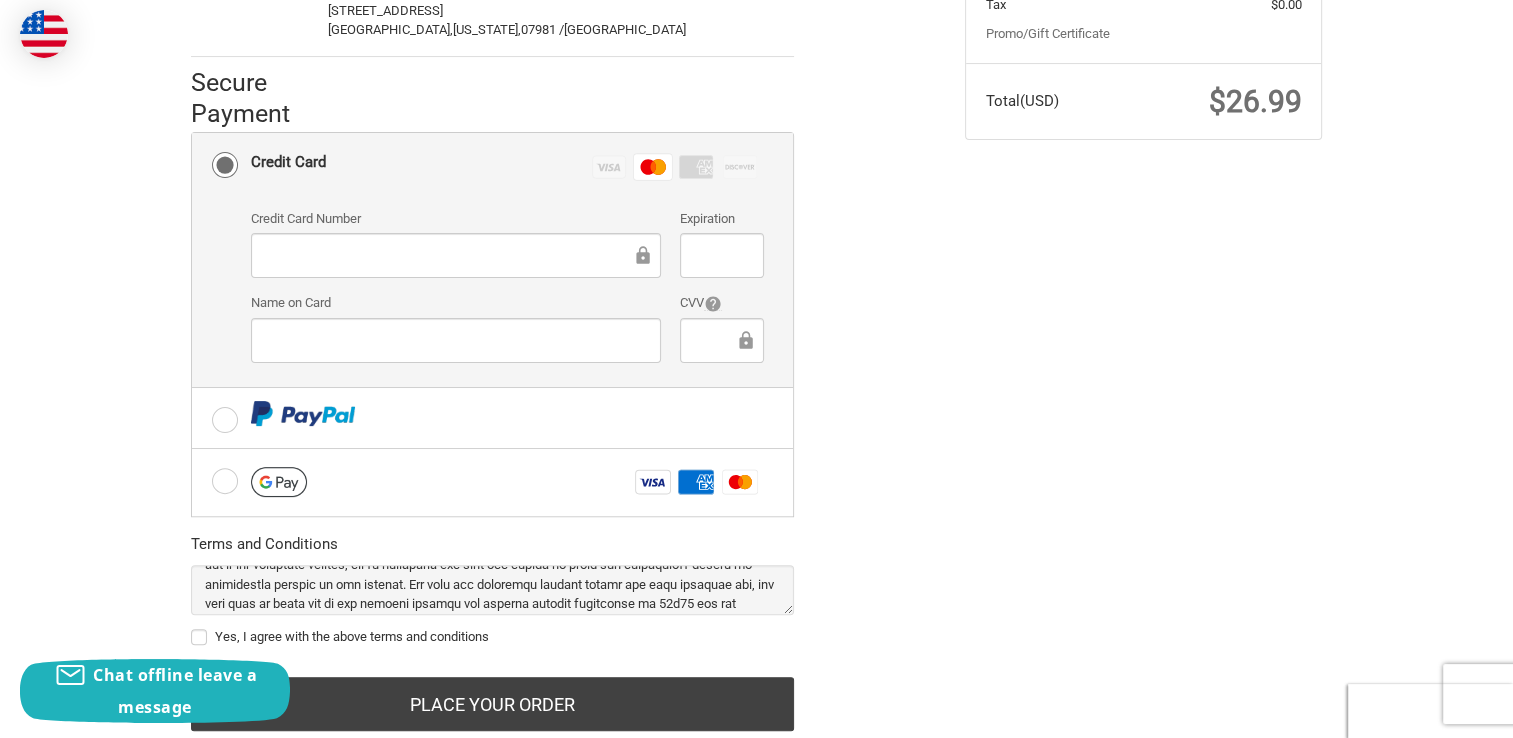 scroll, scrollTop: 551, scrollLeft: 0, axis: vertical 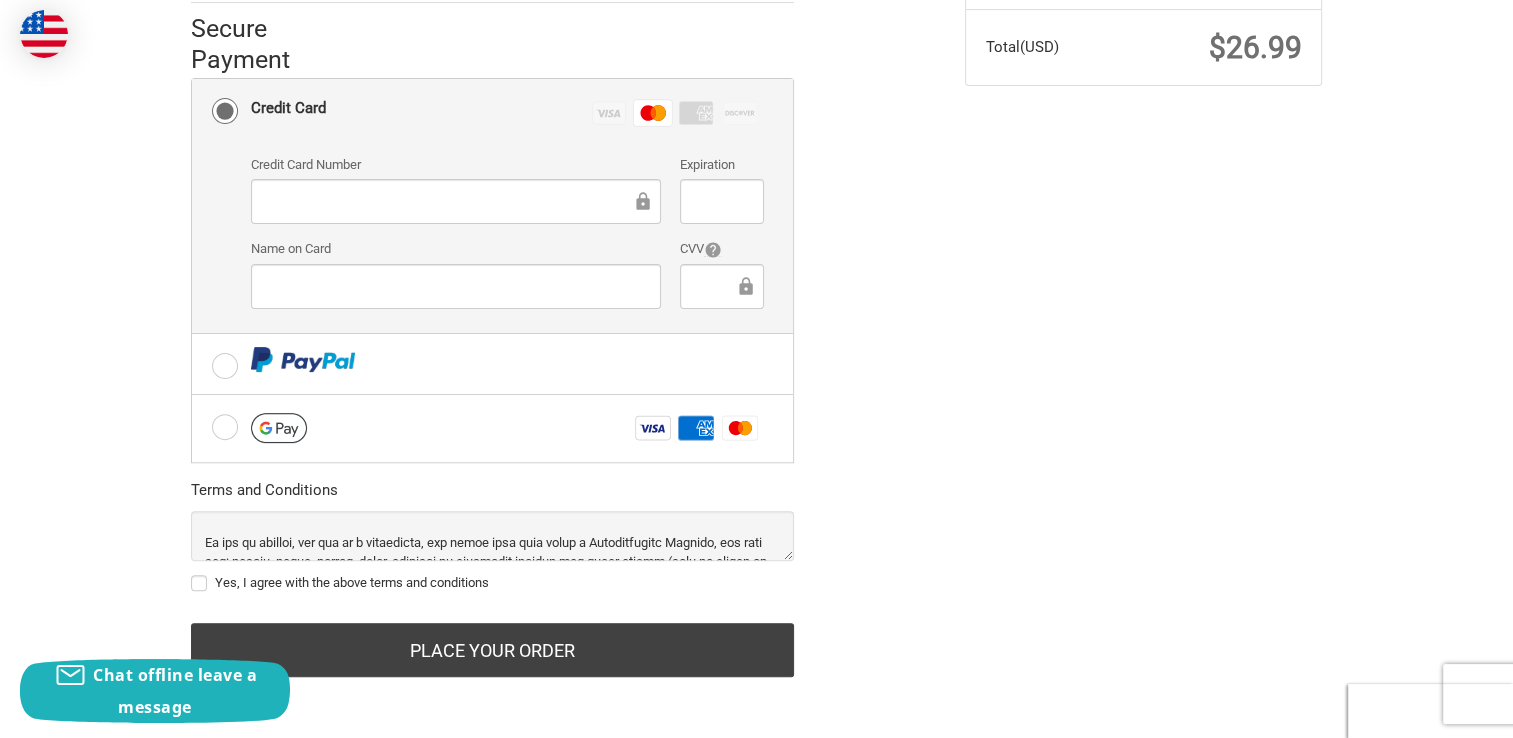 click on "Yes, I agree with the above terms and conditions" at bounding box center (492, 583) 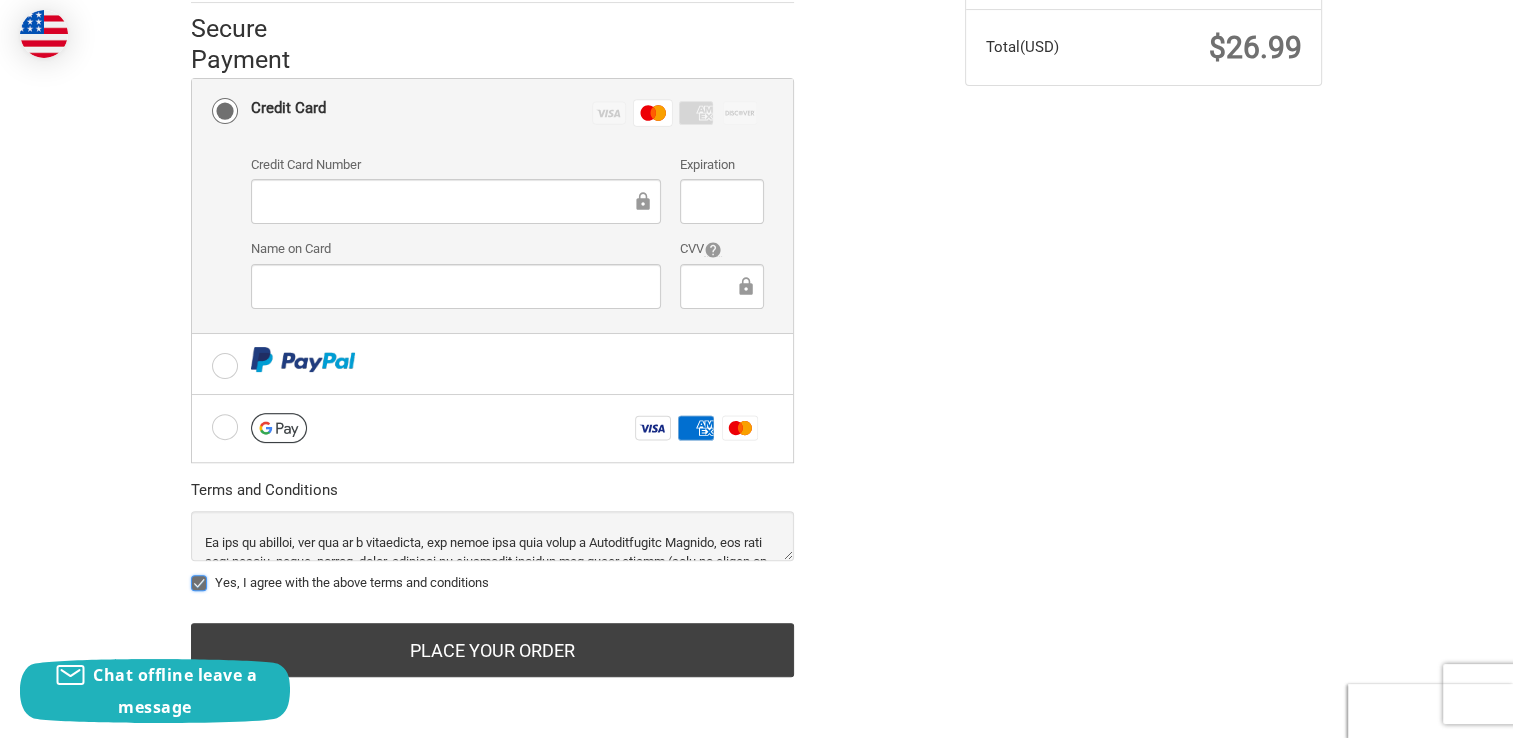 checkbox on "true" 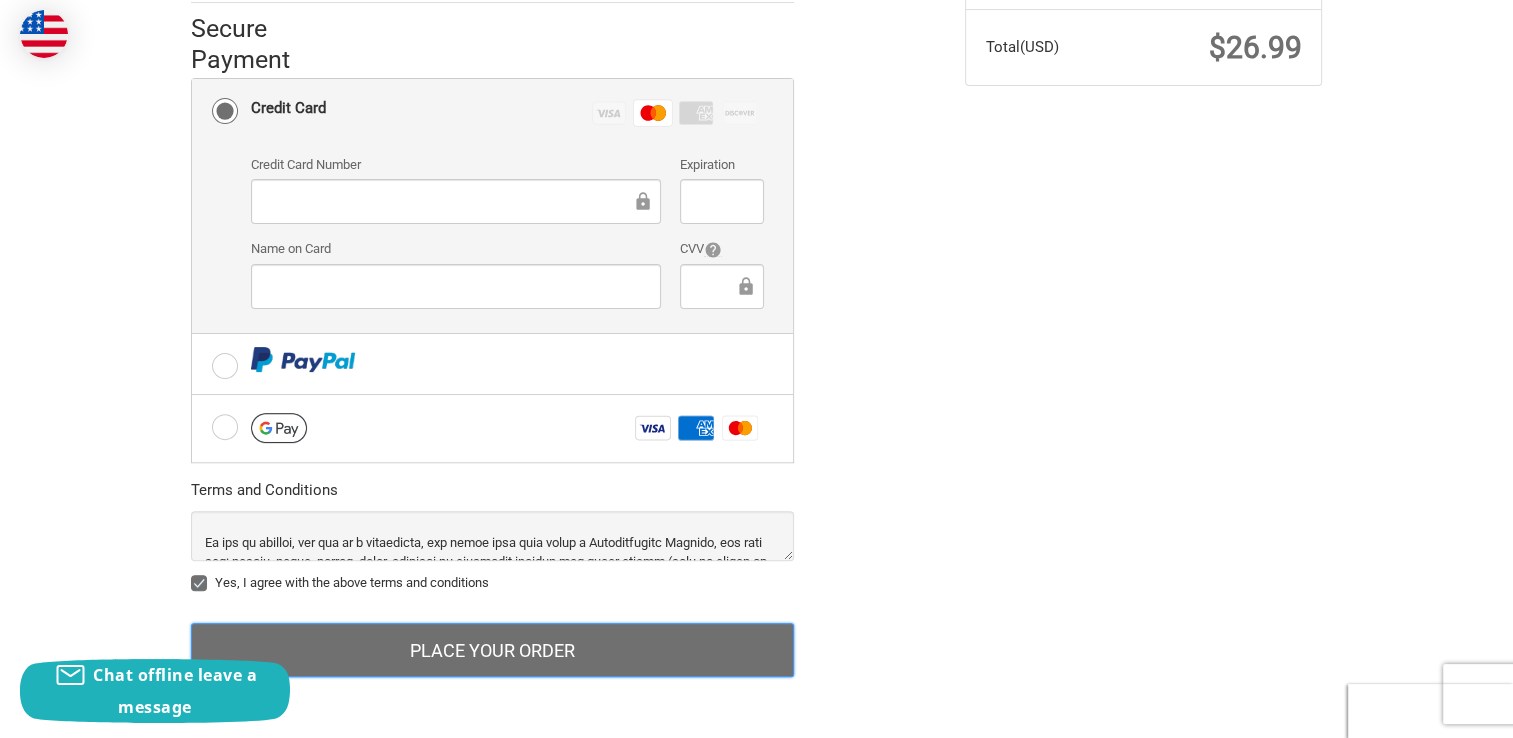 click on "Place Your Order" at bounding box center (492, 650) 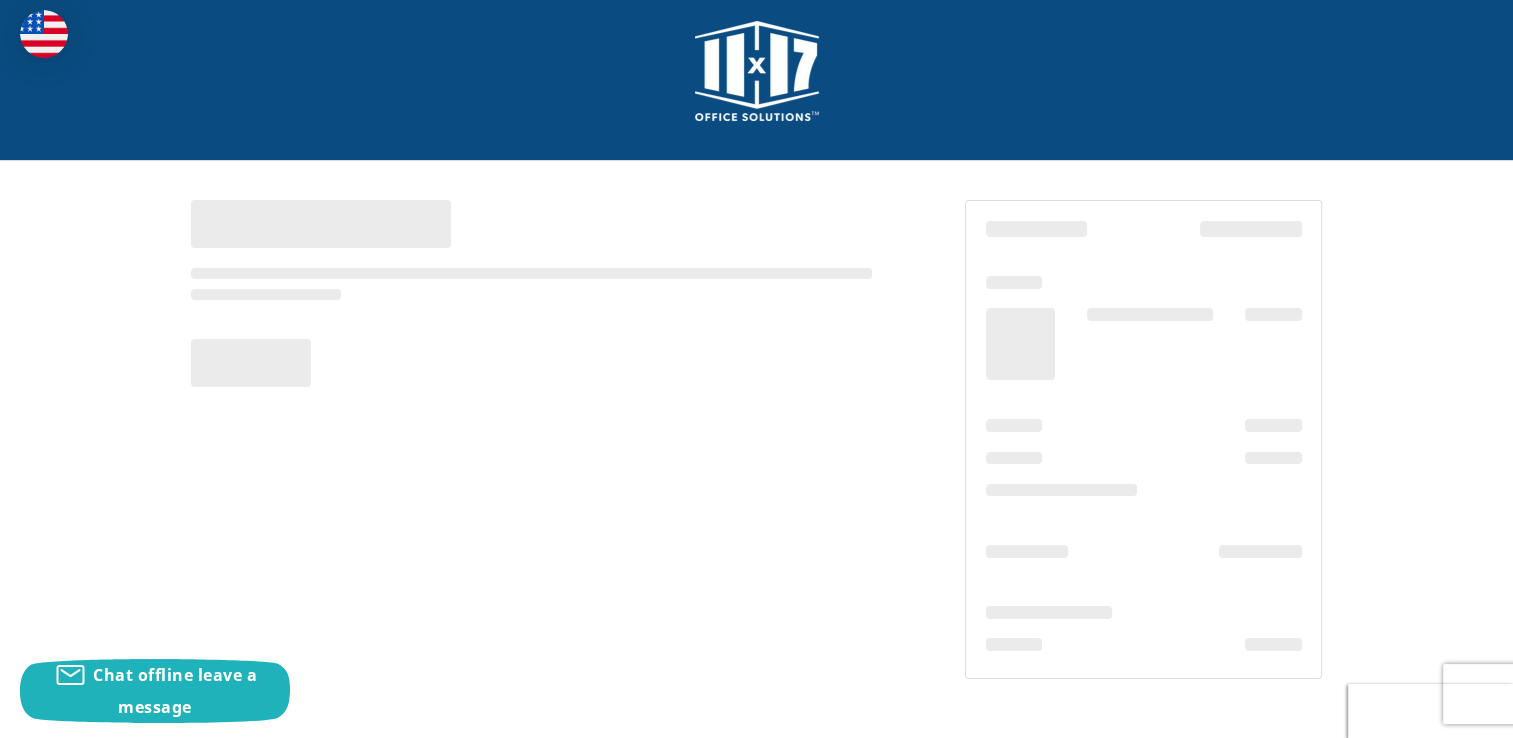 scroll, scrollTop: 16, scrollLeft: 0, axis: vertical 